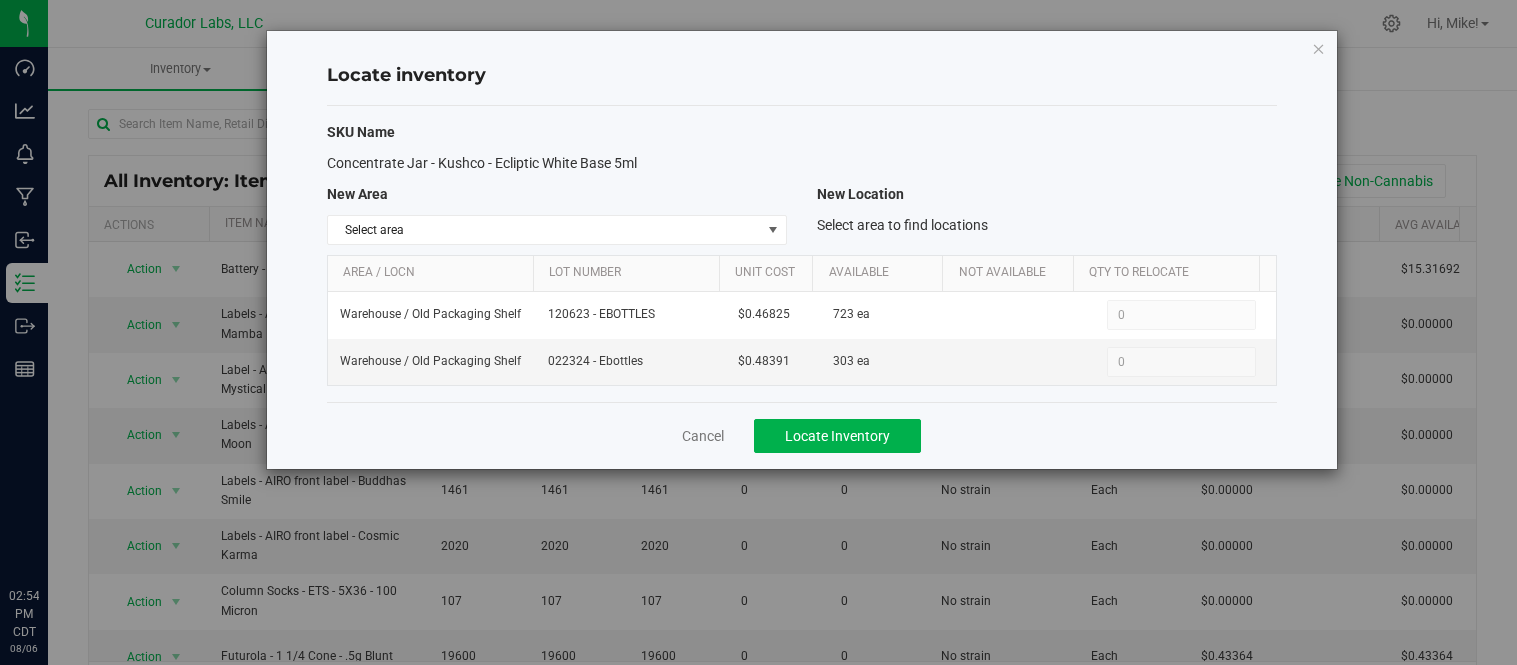 scroll, scrollTop: 0, scrollLeft: 0, axis: both 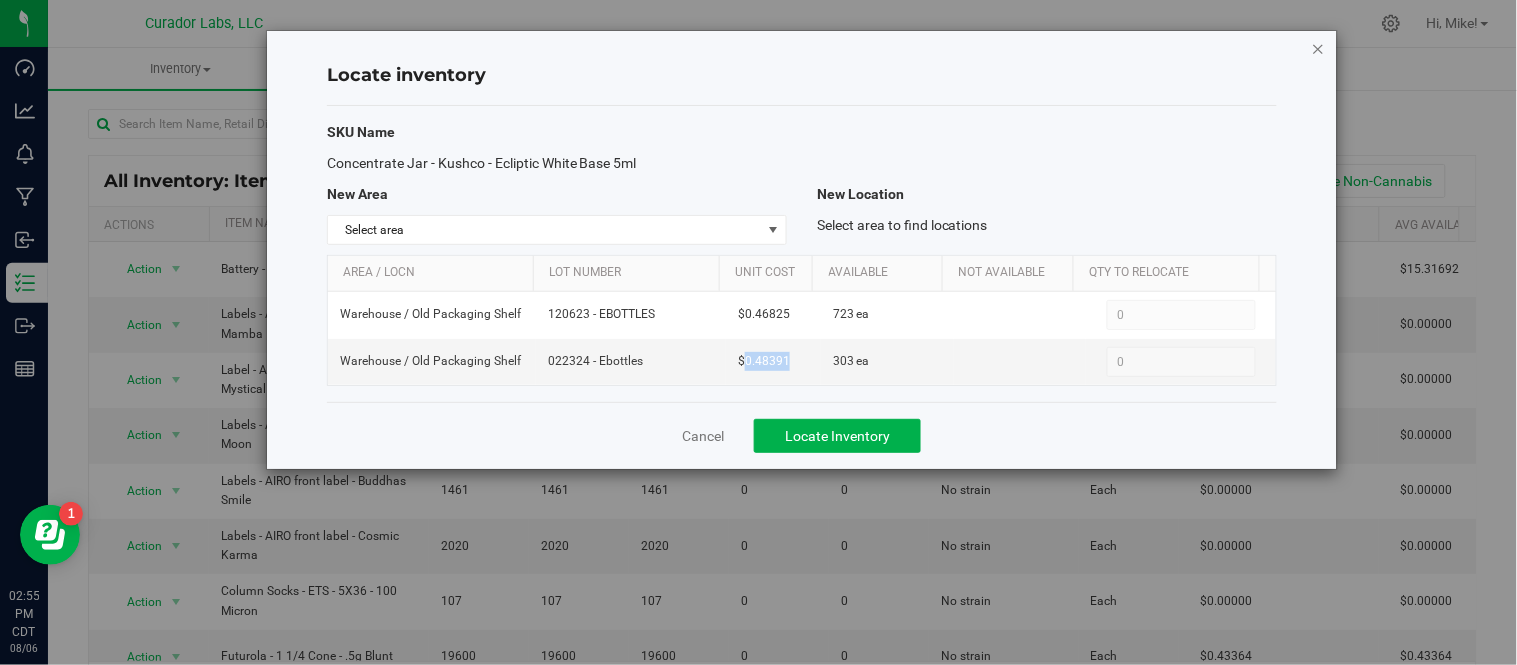 click at bounding box center [1319, 48] 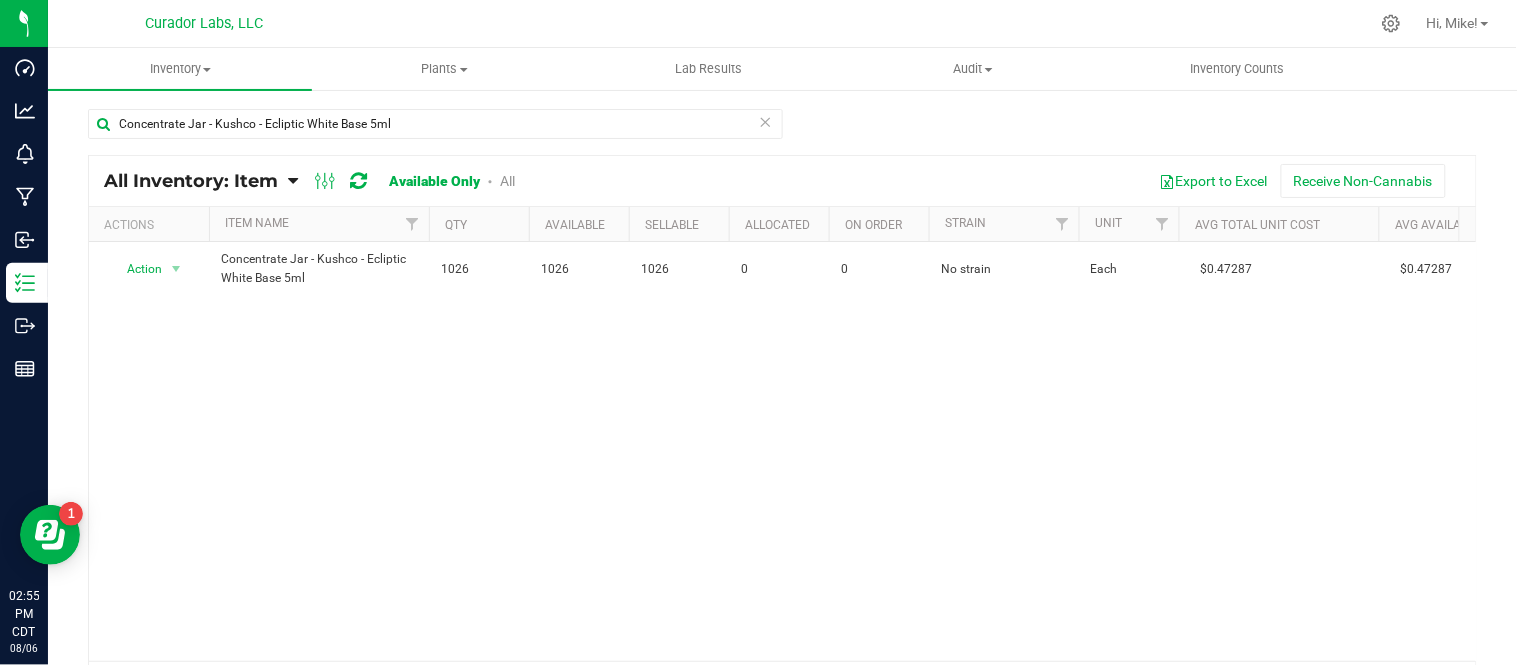 click at bounding box center [766, 121] 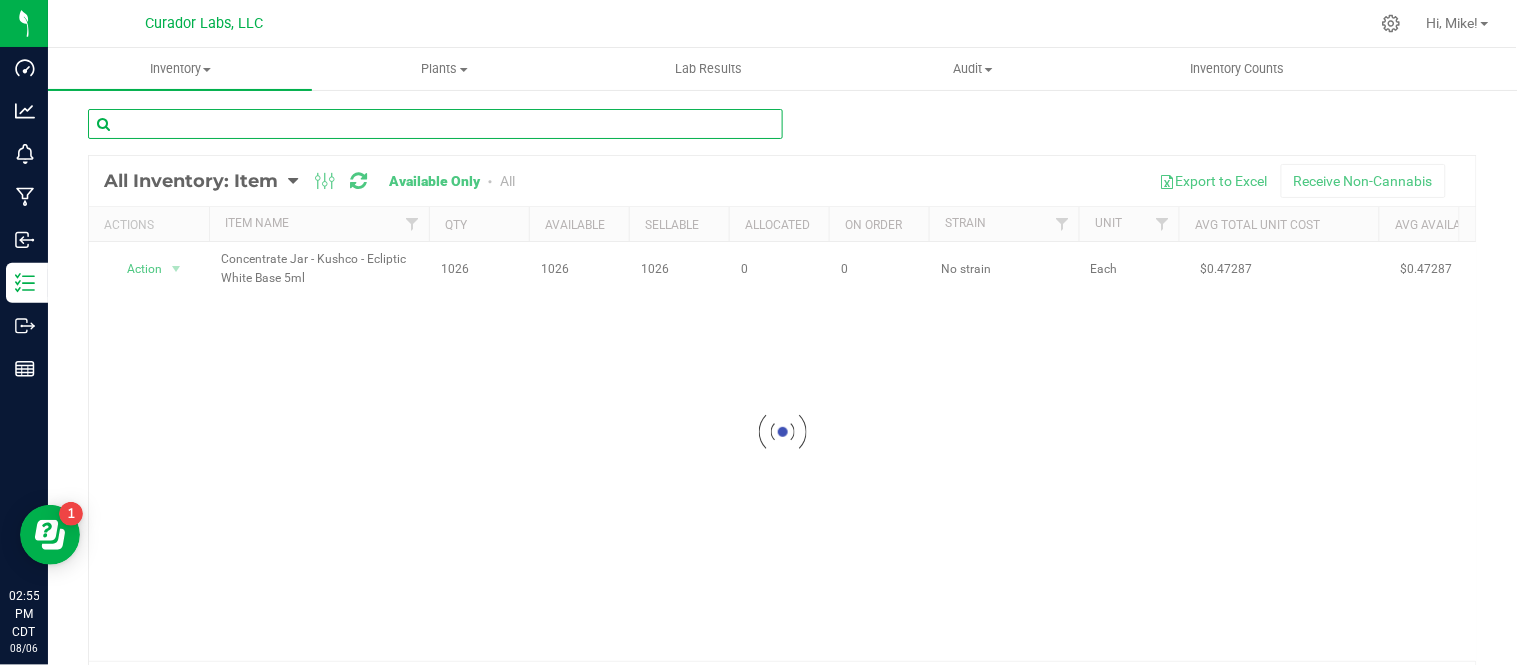 click at bounding box center (435, 124) 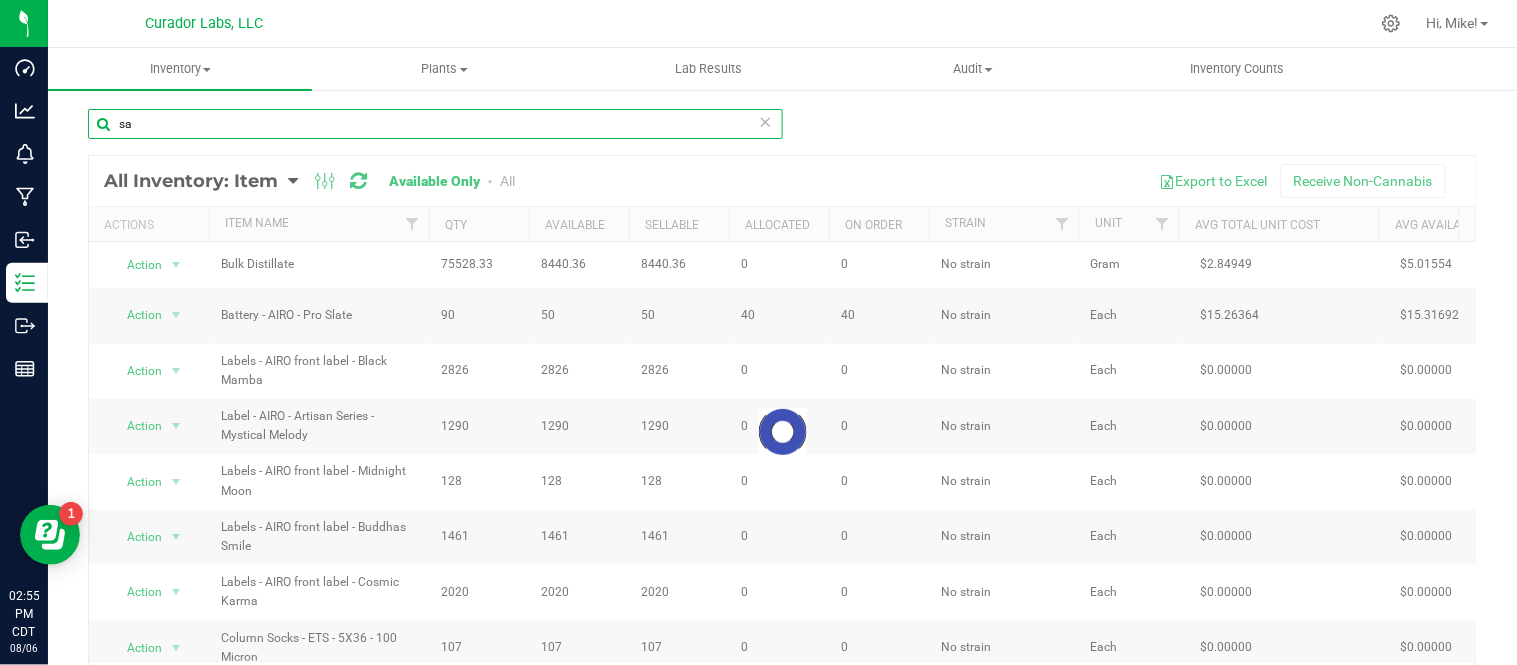 type on "s" 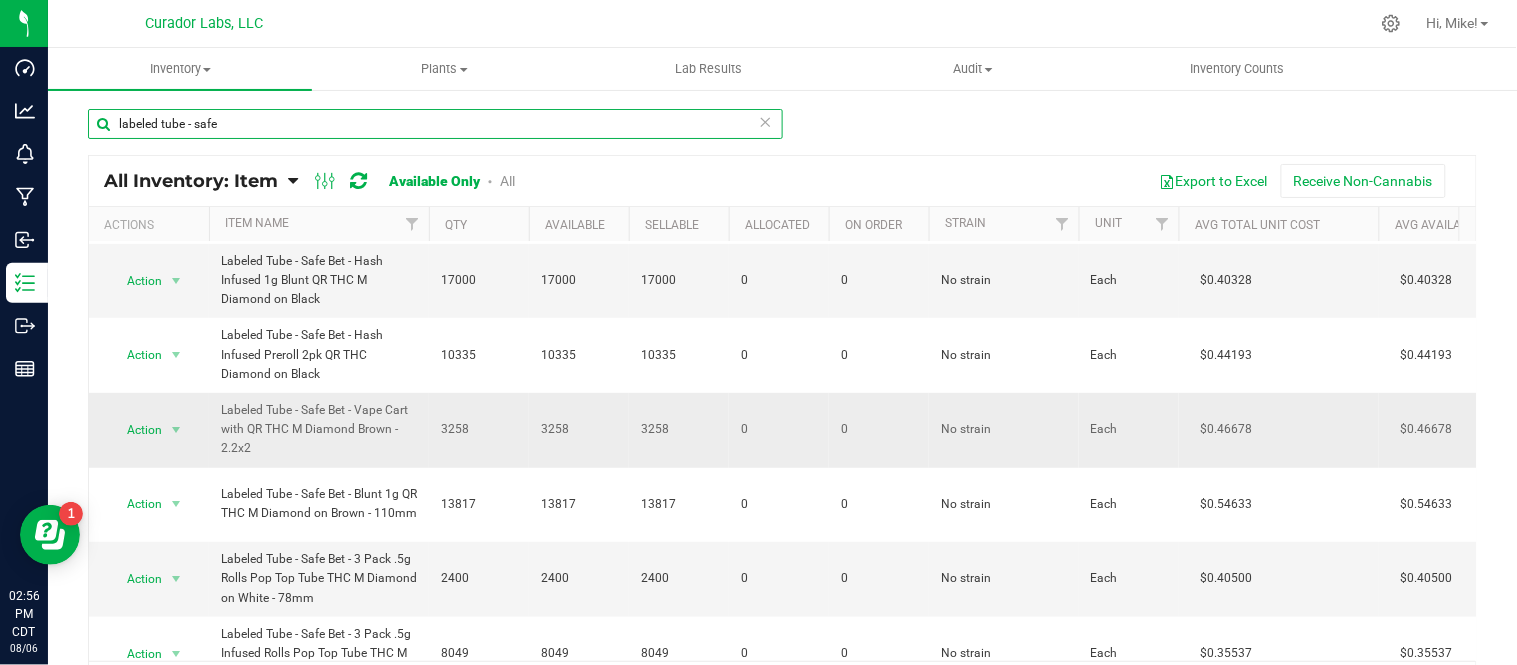 scroll, scrollTop: 267, scrollLeft: 0, axis: vertical 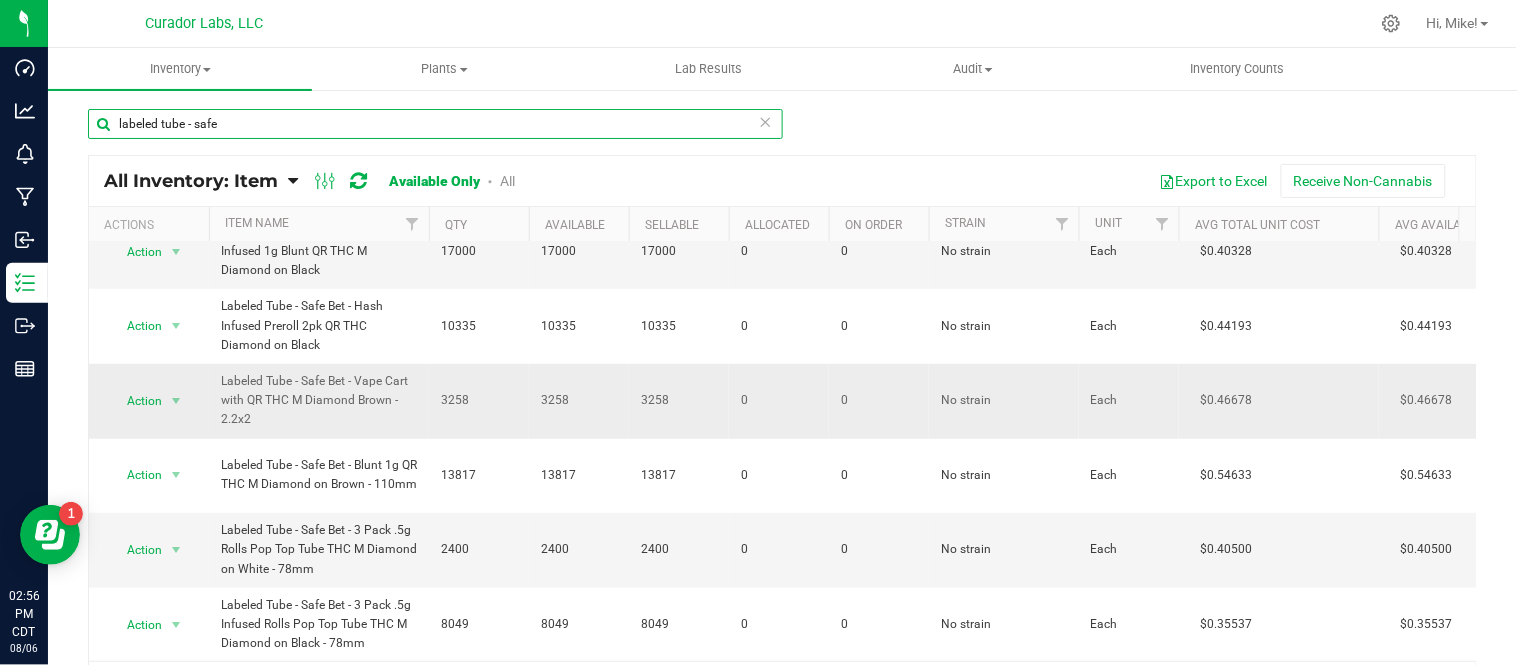 type on "labeled tube - safe" 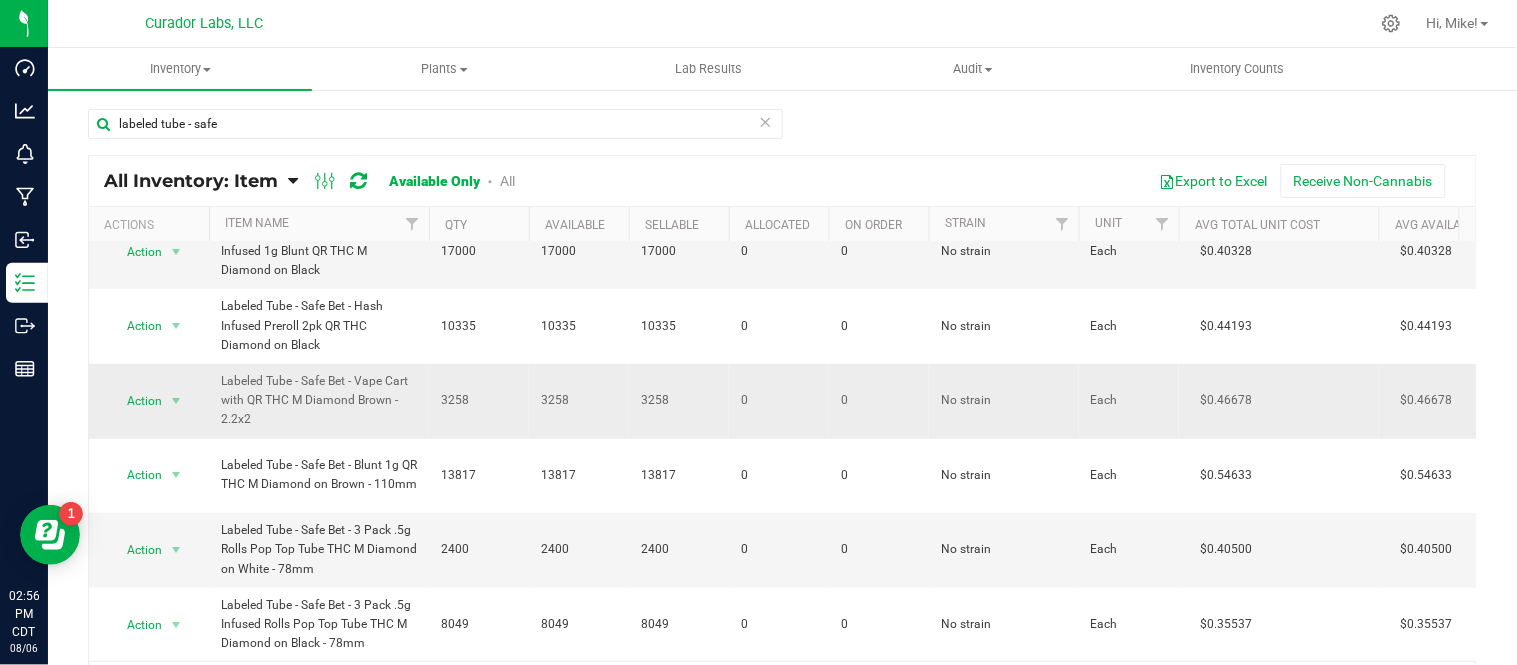 click on "Action Action Adjust qty Edit lots/costs Global inventory Locate inventory Print product labels Refresh inventory" at bounding box center (149, 401) 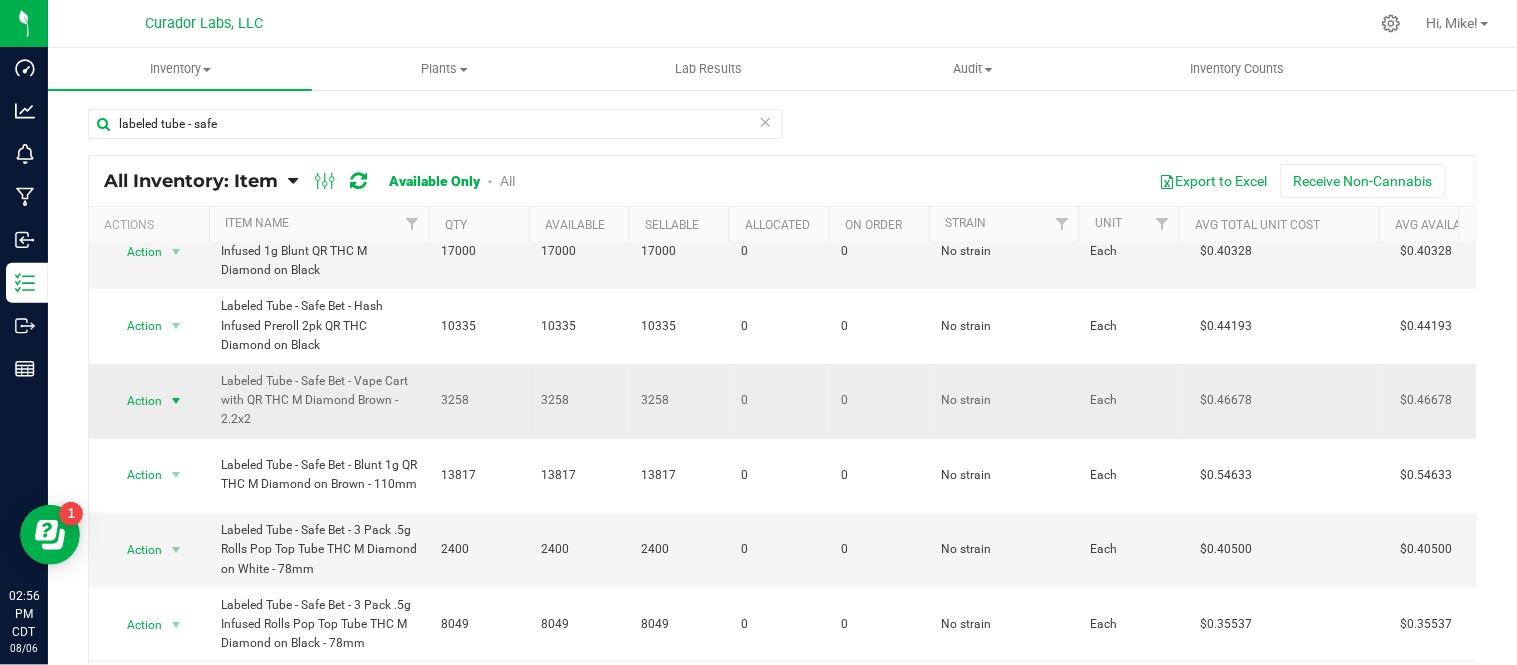 click on "Action Action Adjust qty Edit lots/costs Global inventory Locate inventory Print product labels Refresh inventory" at bounding box center [149, 401] 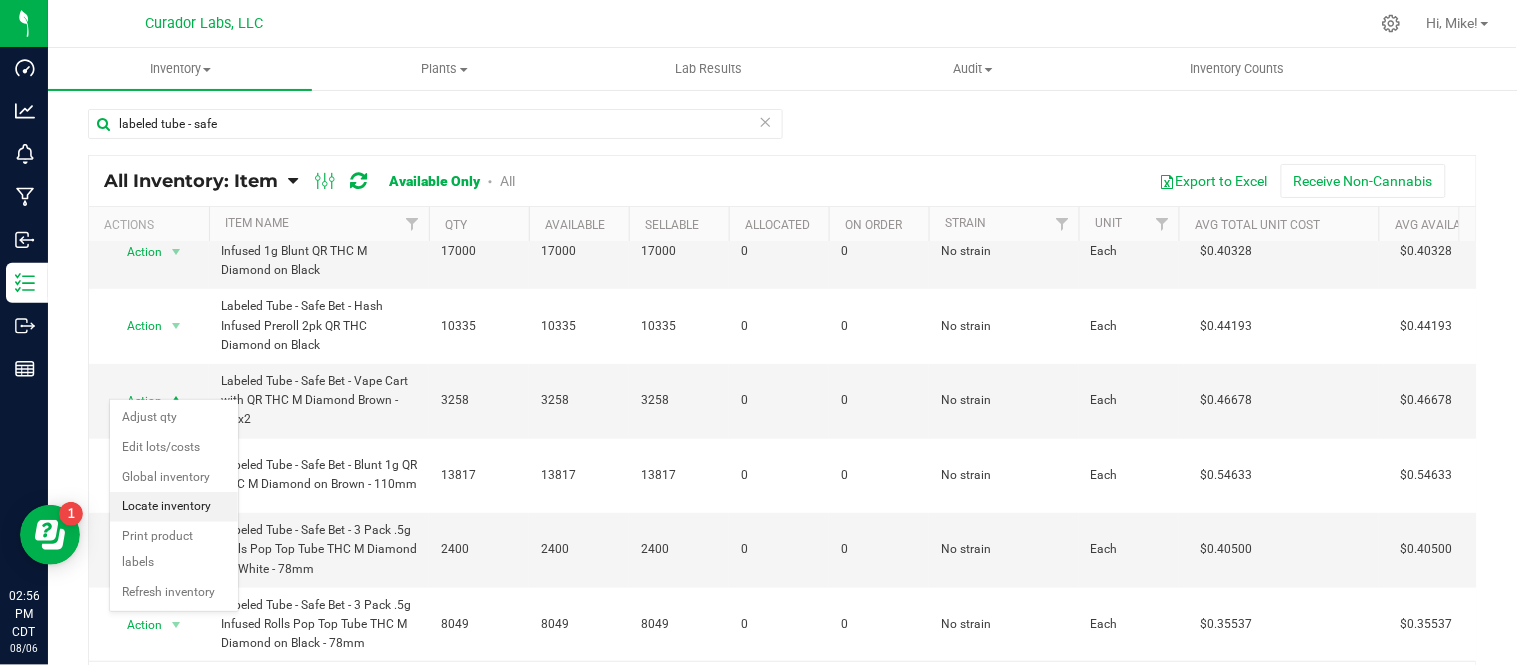 click on "Locate inventory" at bounding box center (174, 507) 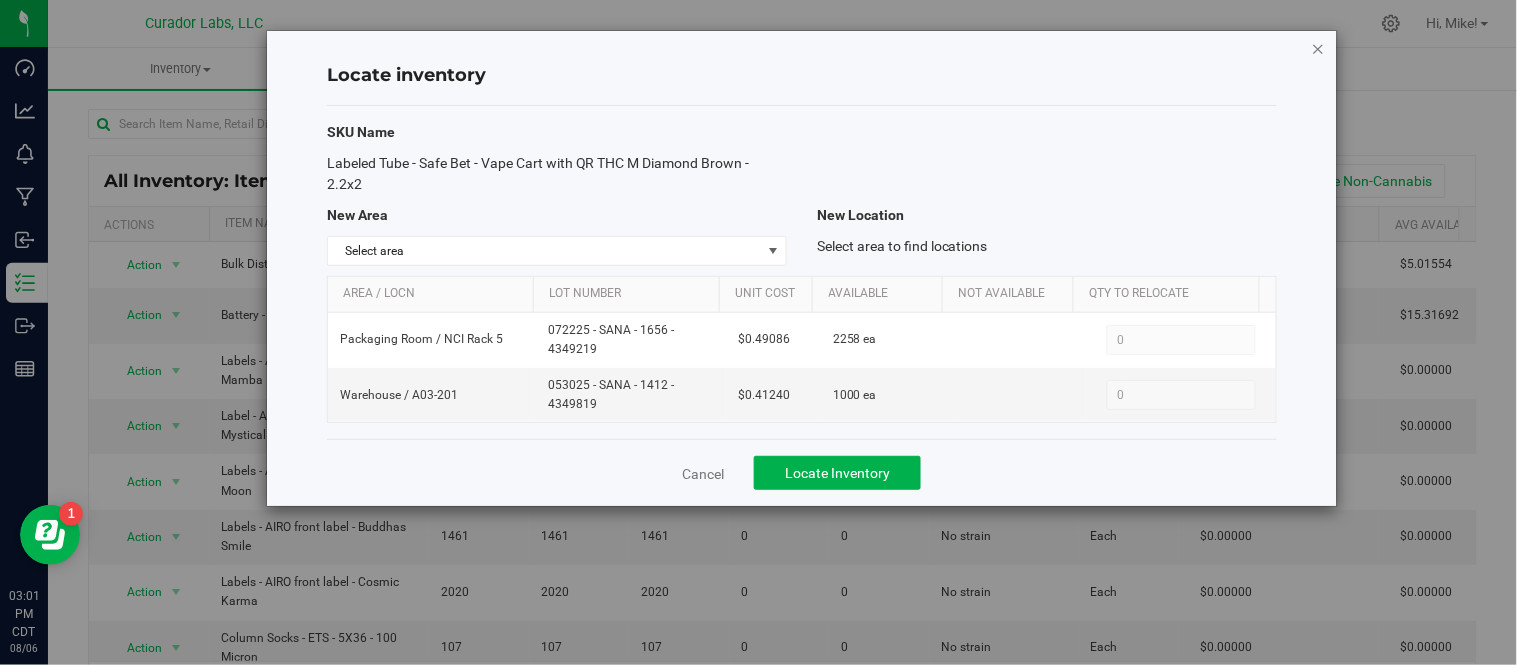 click at bounding box center (1319, 48) 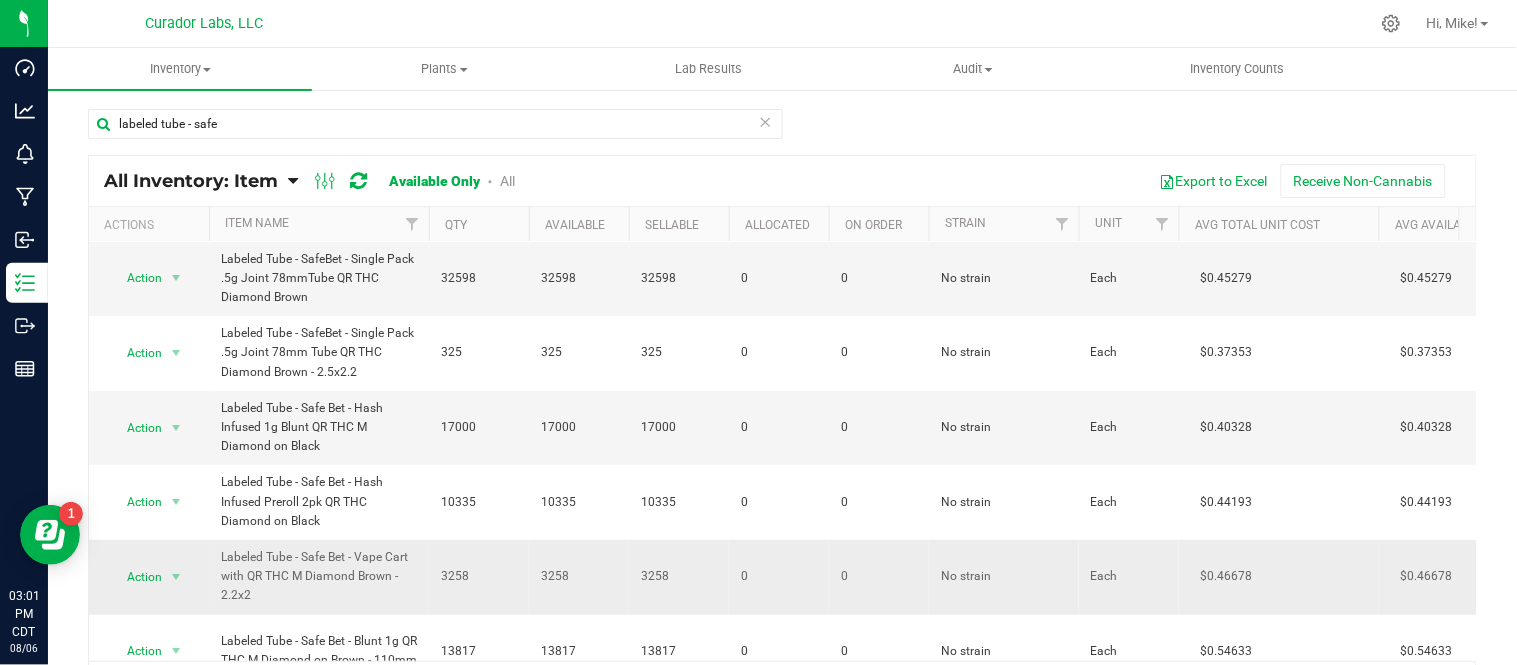 scroll, scrollTop: 111, scrollLeft: 0, axis: vertical 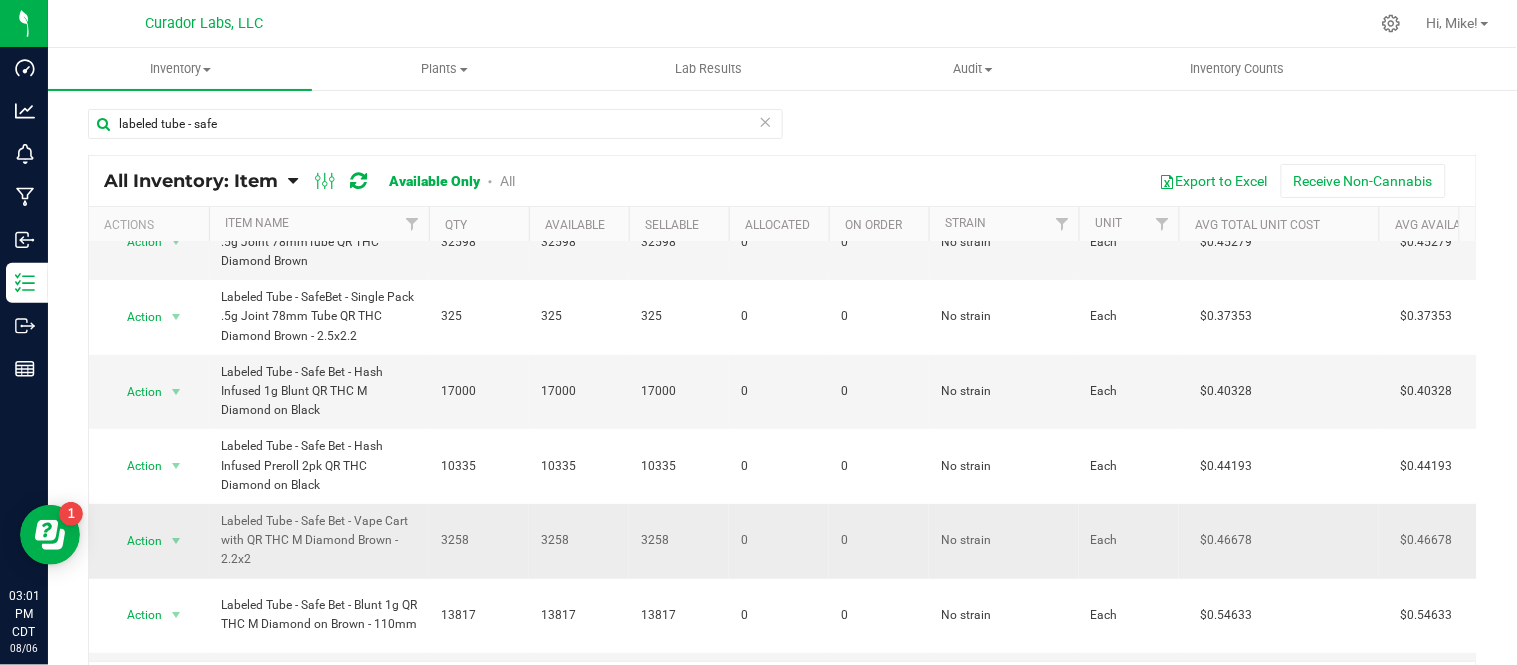 click on "Action Action Adjust qty Edit lots/costs Global inventory Locate inventory Print product labels Refresh inventory" at bounding box center (149, 541) 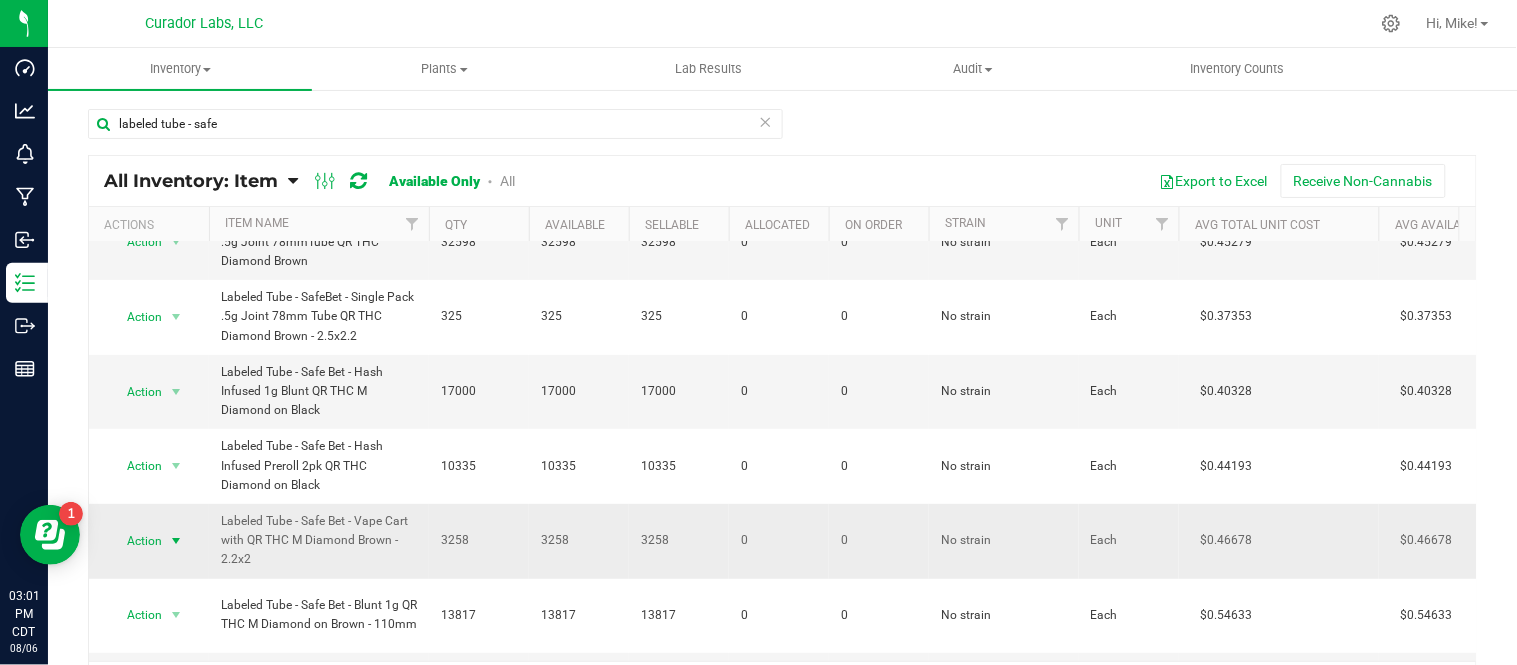 click at bounding box center [176, 541] 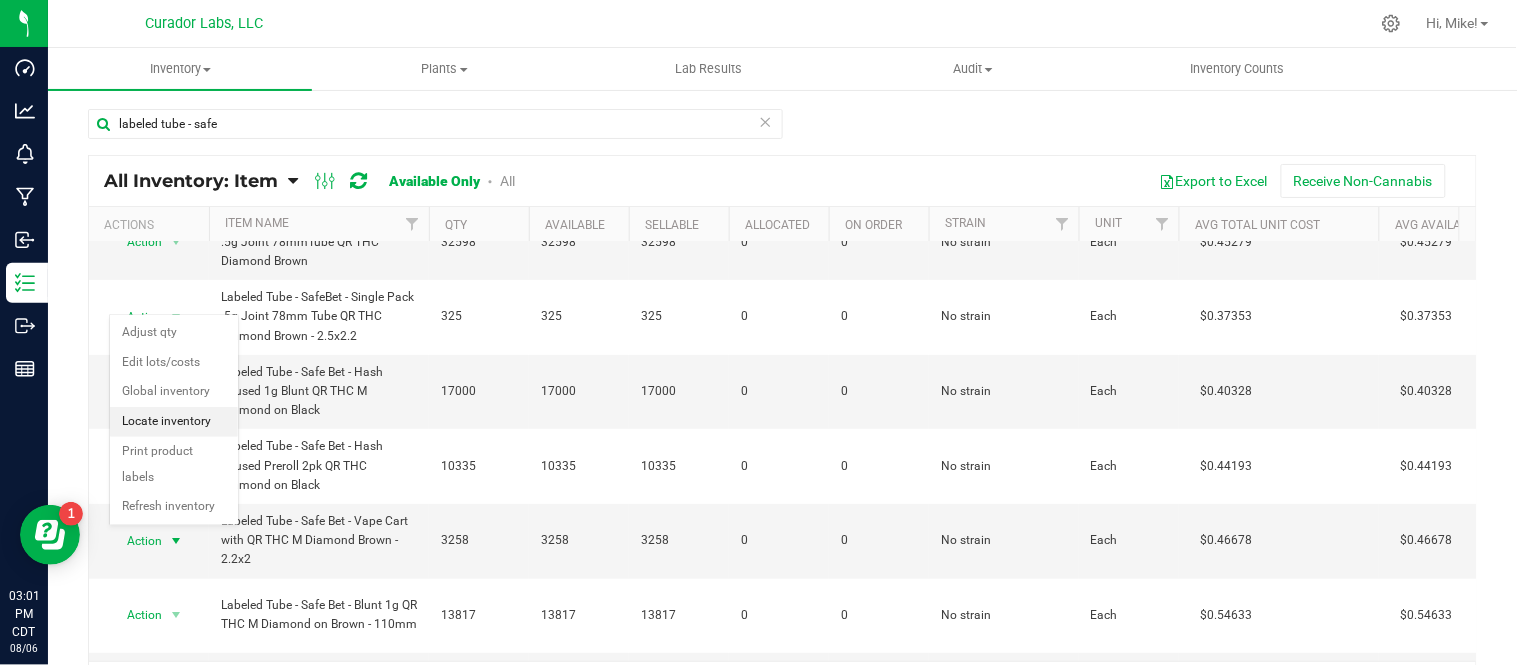 click on "Locate inventory" at bounding box center [174, 422] 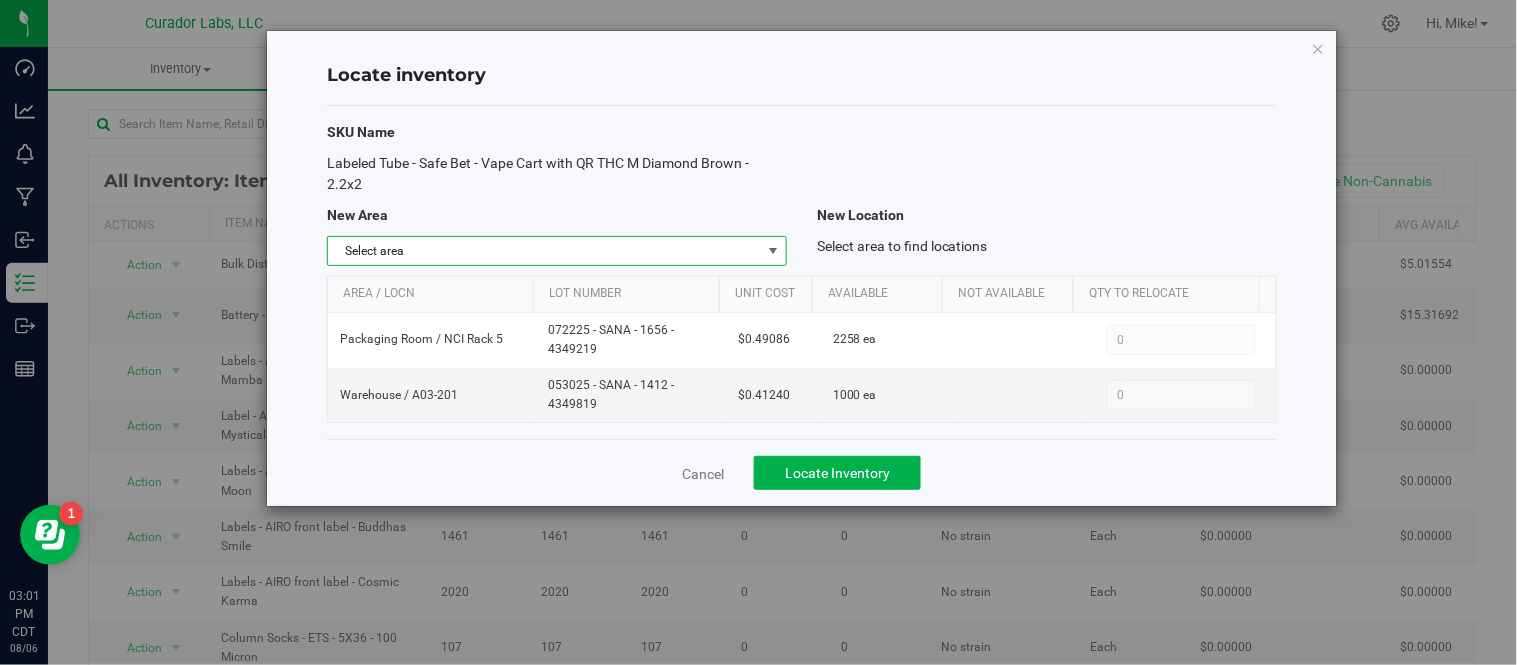 click on "Select area" at bounding box center [544, 251] 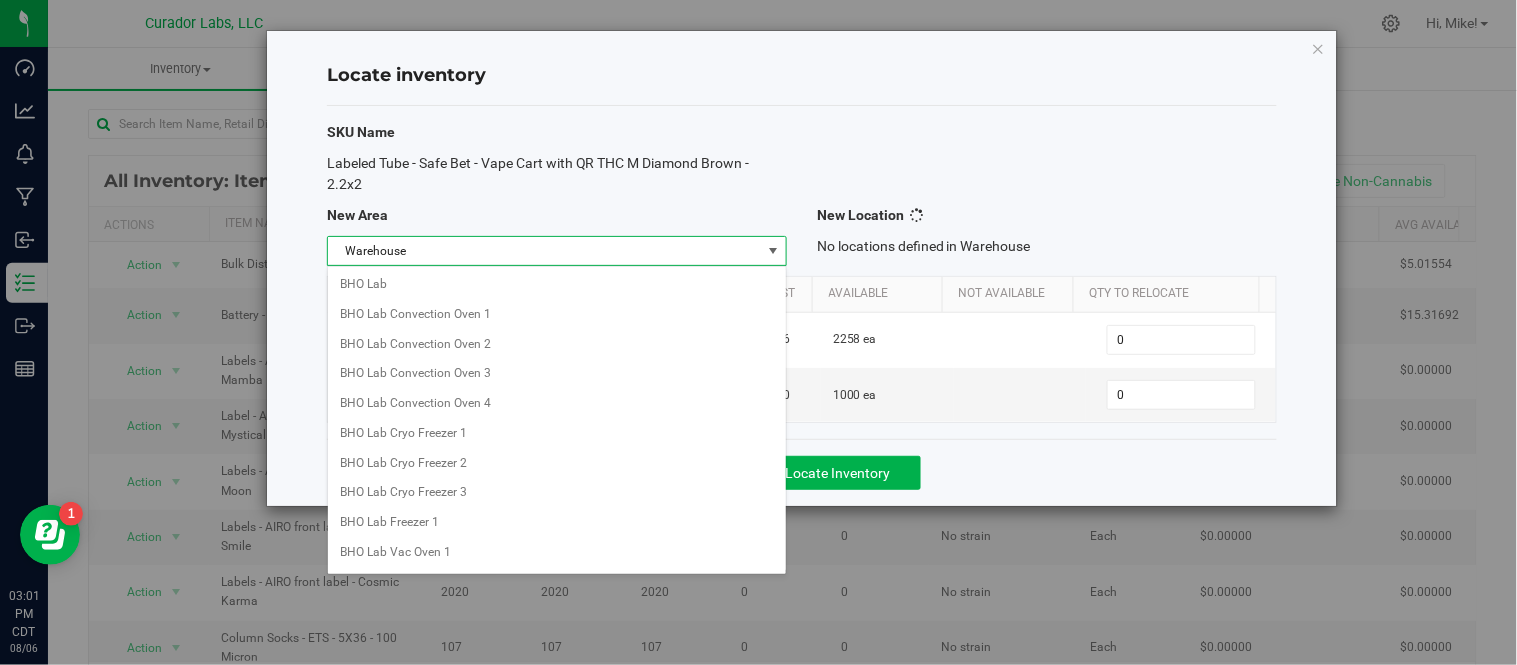 scroll, scrollTop: 1585, scrollLeft: 0, axis: vertical 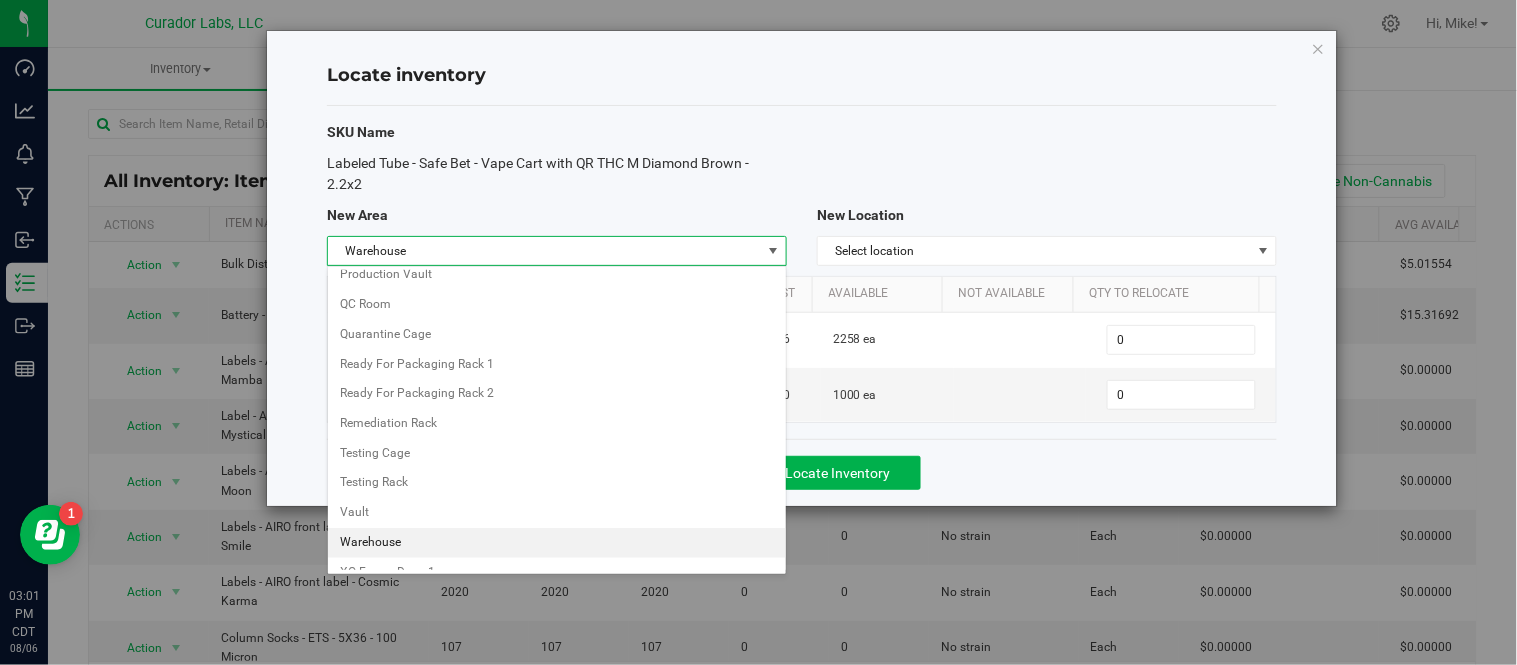 click on "Warehouse" at bounding box center (557, 543) 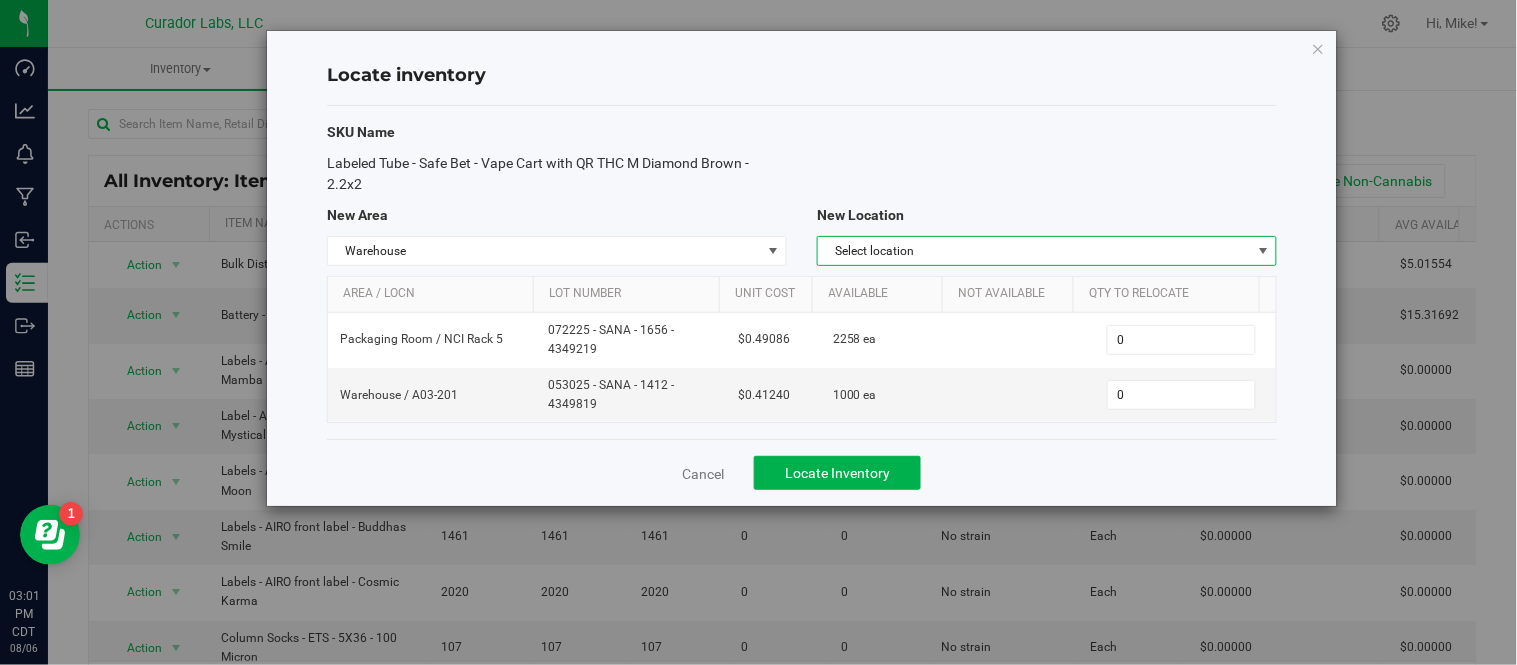 click on "Select location" at bounding box center (1034, 251) 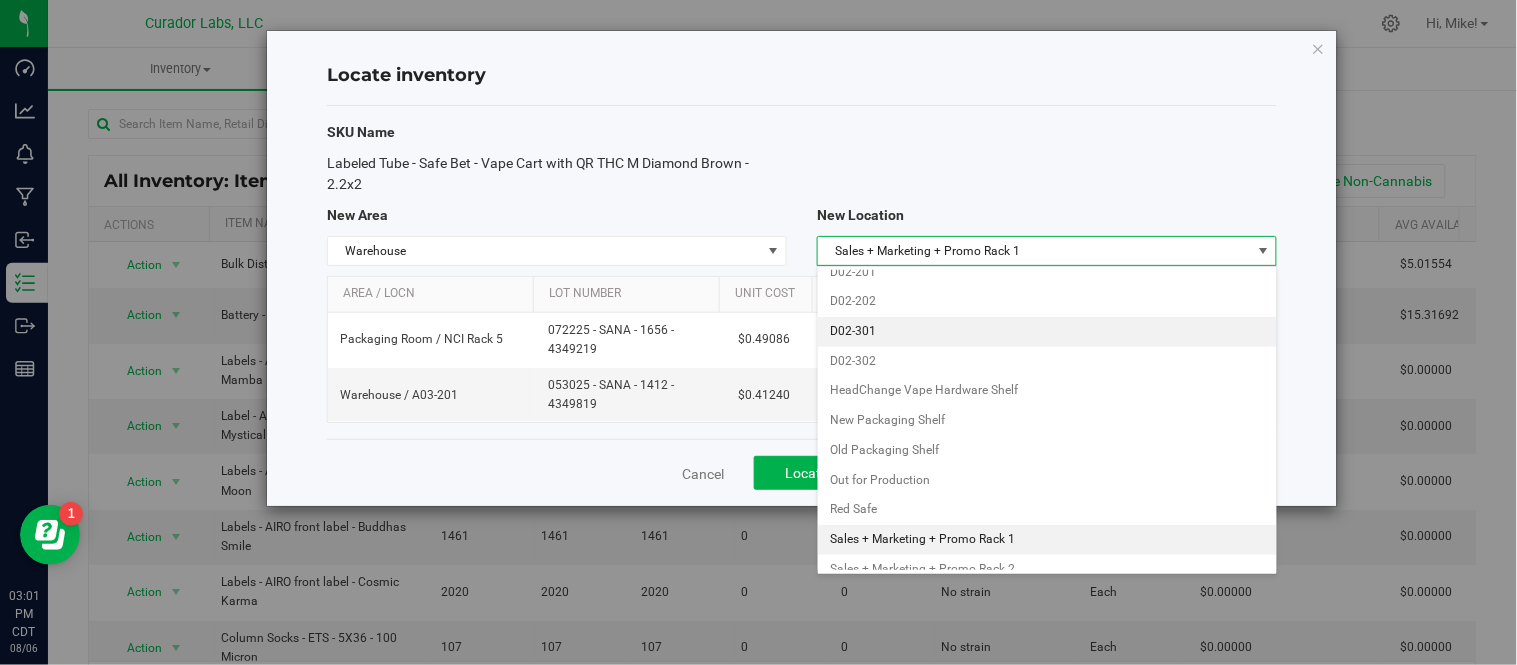 scroll, scrollTop: 2243, scrollLeft: 0, axis: vertical 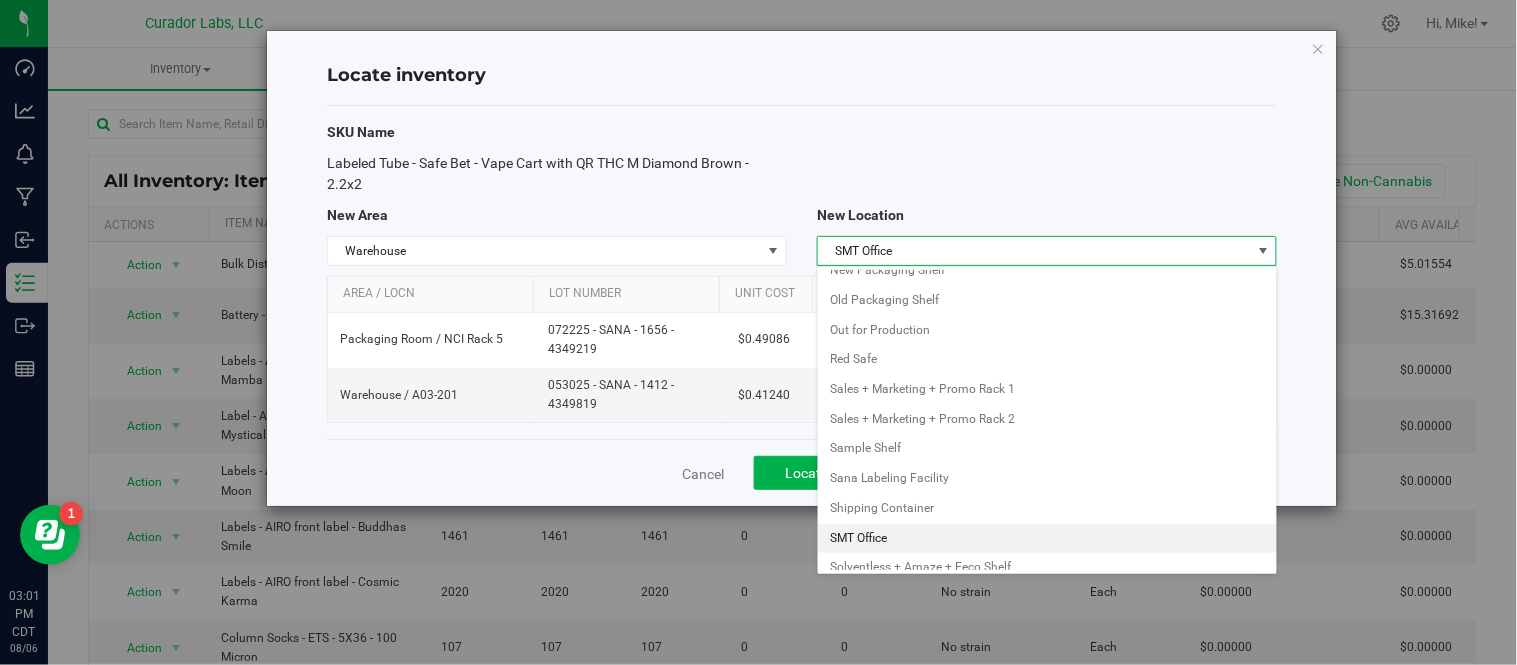 click on "SMT Office" at bounding box center [1047, 539] 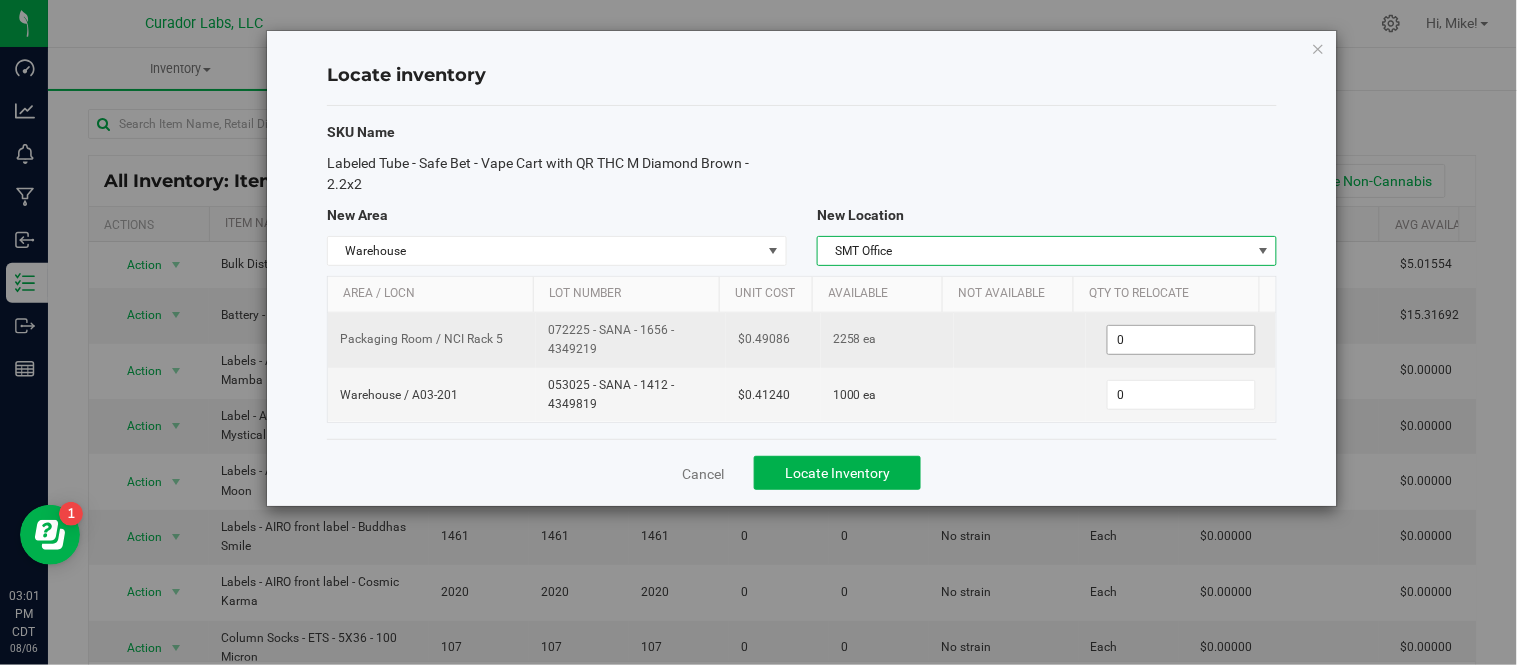 click on "0 0" at bounding box center (1181, 340) 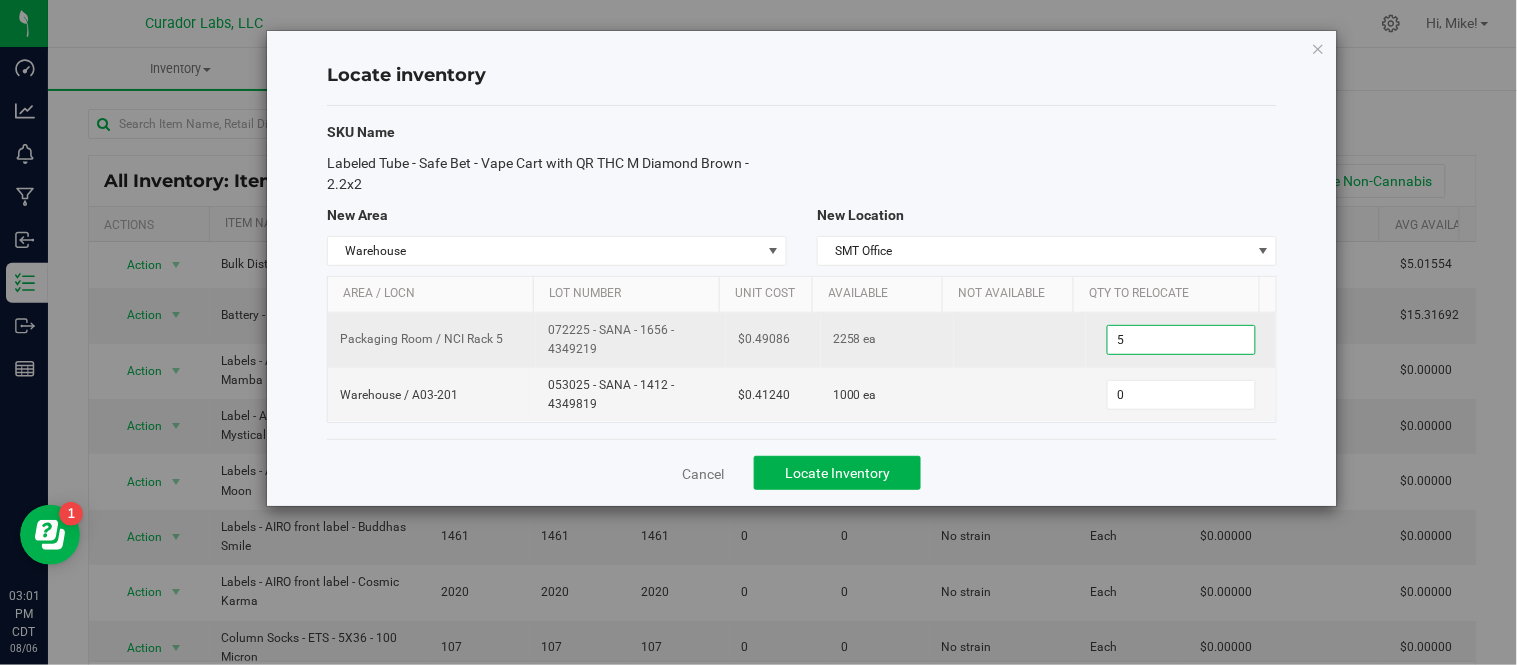 type on "50" 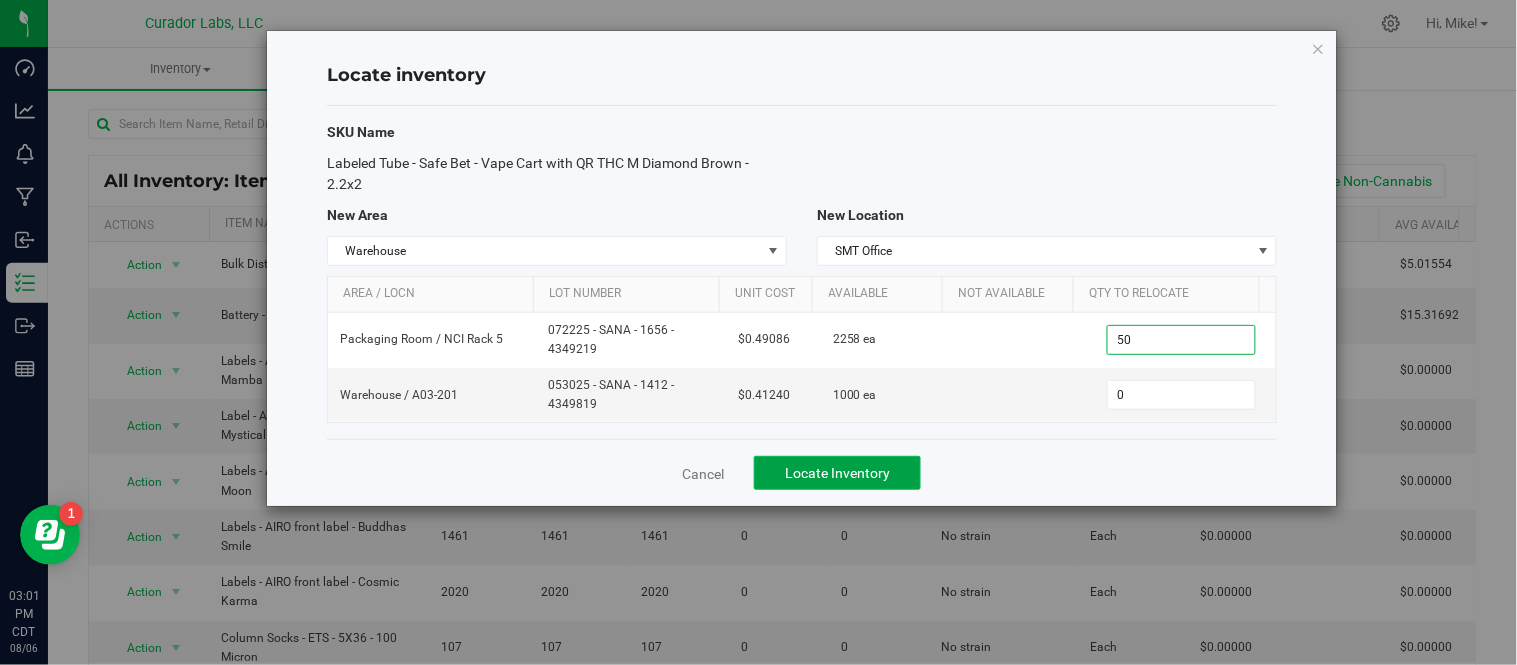 type on "50" 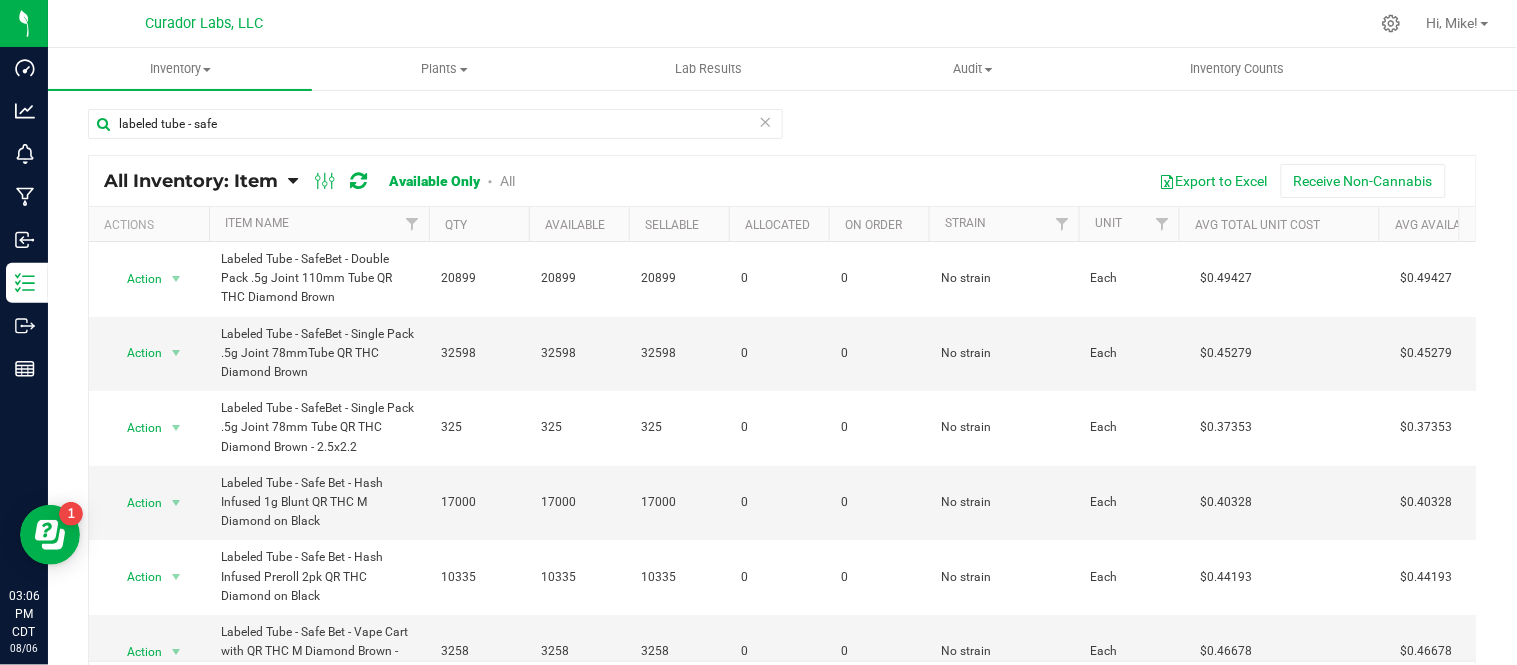click at bounding box center (766, 121) 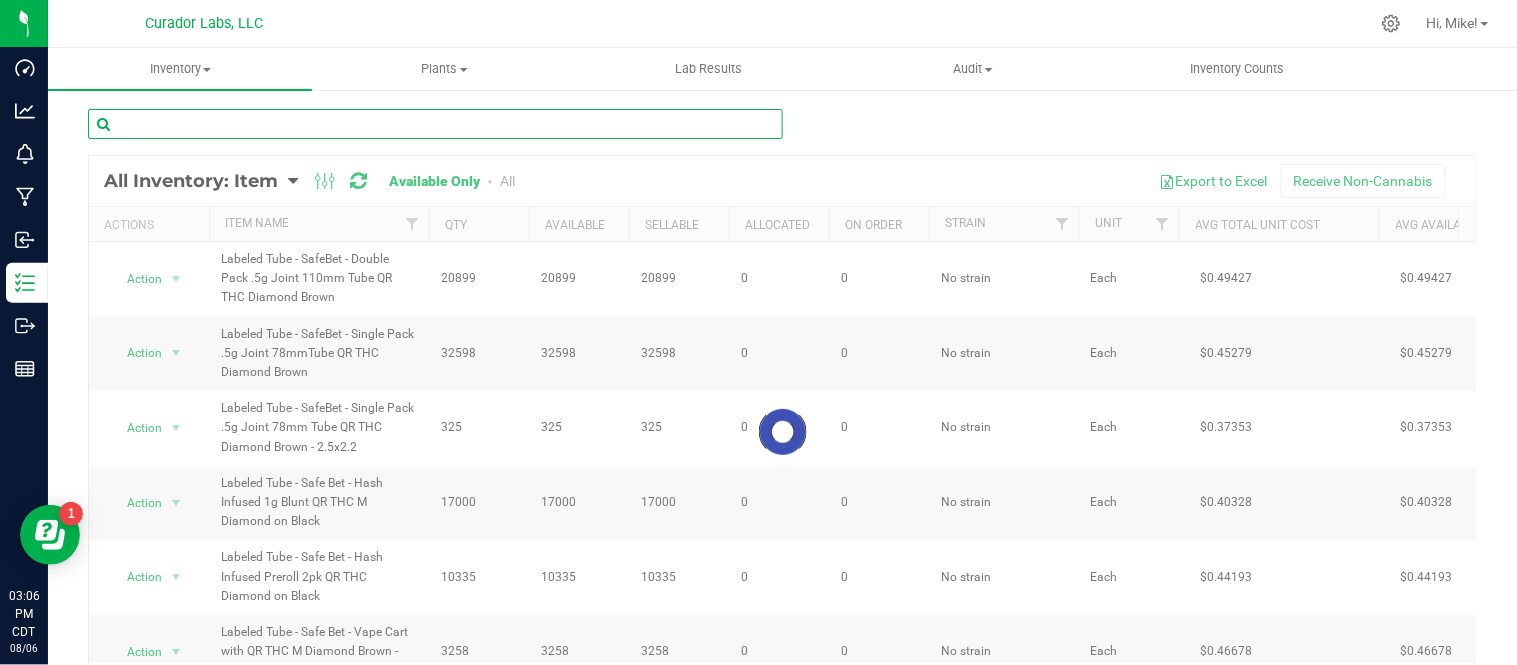 click at bounding box center (435, 124) 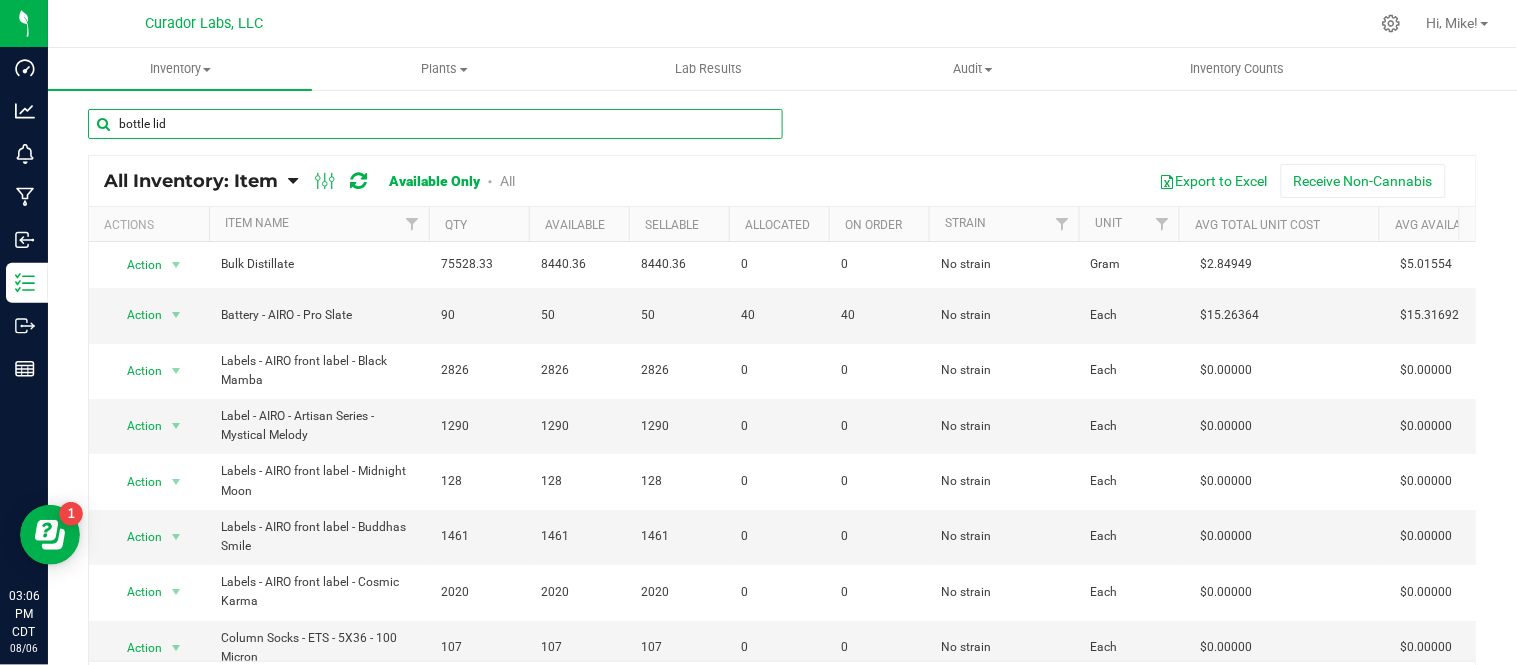 type on "bottle lid" 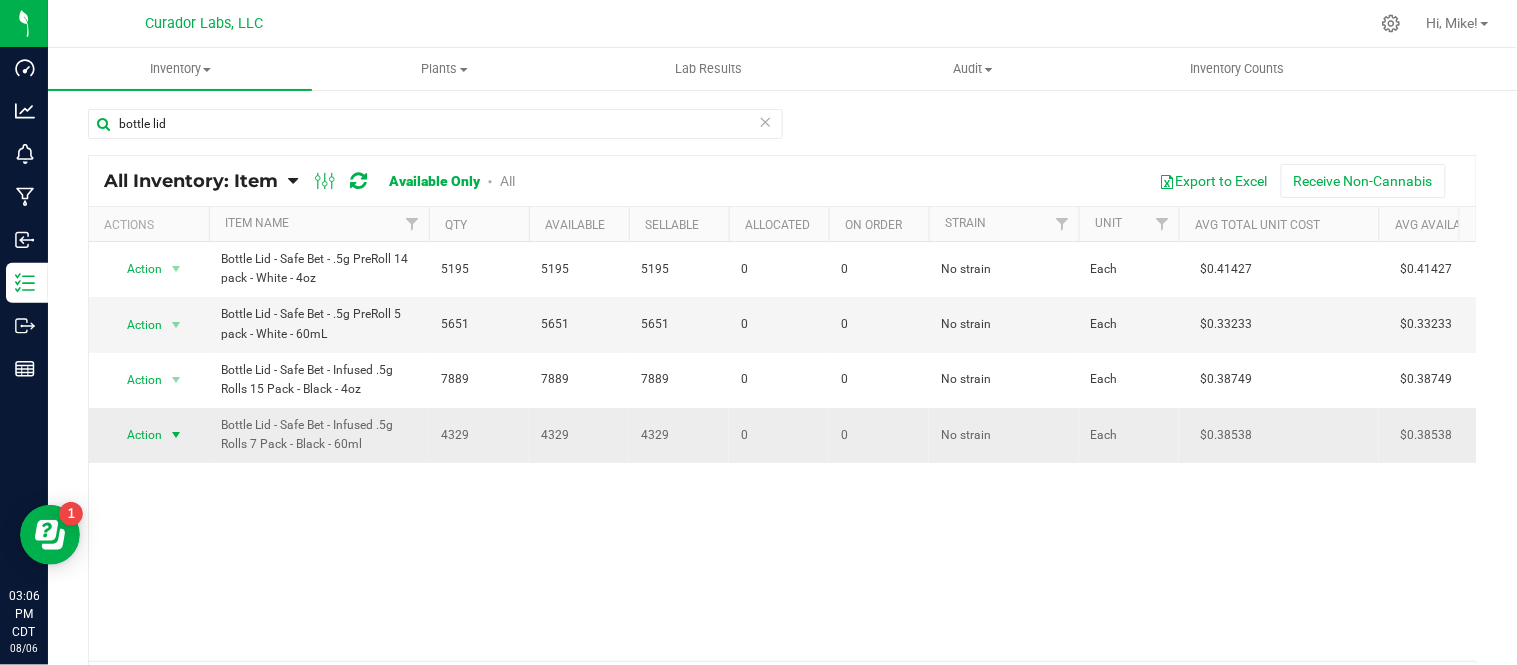 click at bounding box center (176, 435) 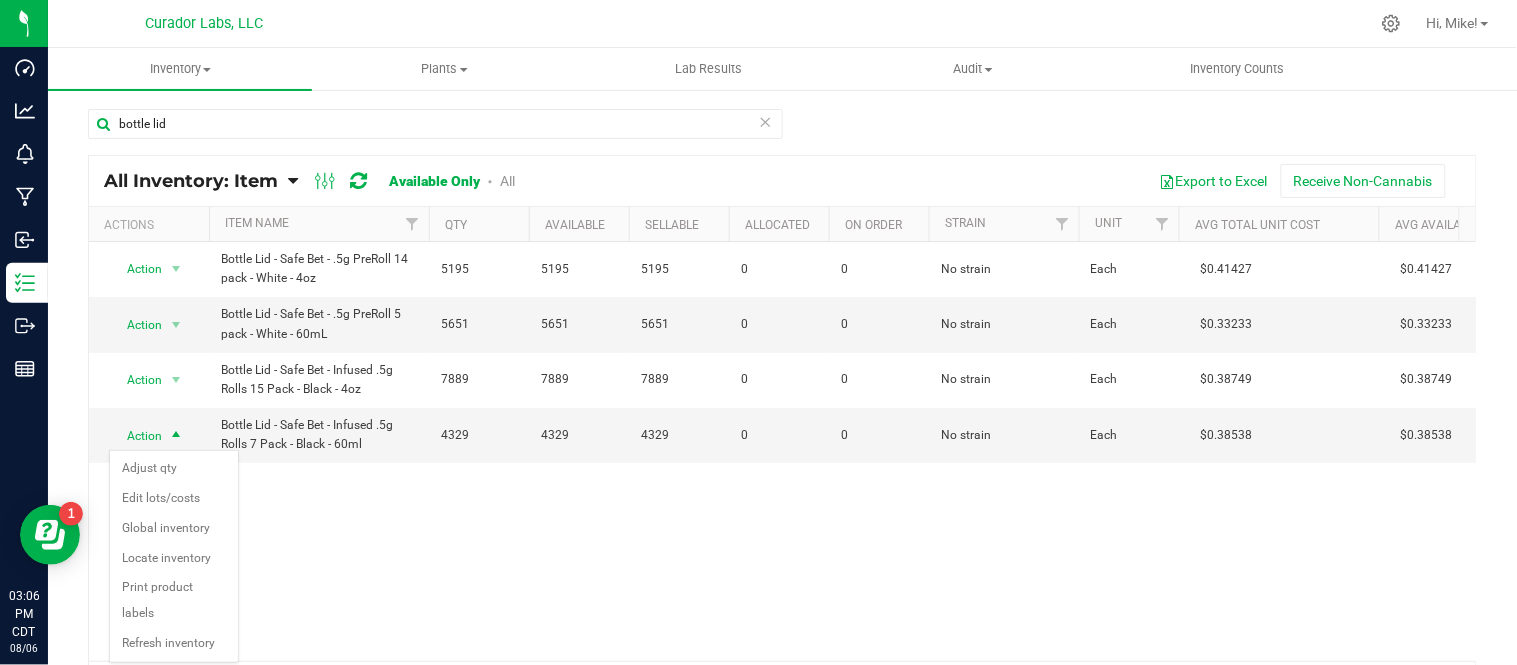 click on "Action Action Adjust qty Edit lots/costs Global inventory Locate inventory Print product labels Refresh inventory
Bottle Lid - Safe Bet - .5g PreRoll 14 pack - White - 4oz
5195 5195 5195 0 0
No strain
Each
$0.41427 $0.41427 $0.00000 $2,152.12 $2,152.12 $0.00 0
Bottle Lid - Safe Bet - .5g PreRoll 14 pack - White - 4oz
3.8.22.44667.0
Bottle Lid - Safe Bet - .5g PreRoll 14 pack - White - 4oz
Internal
4OZ-CG-LIDS-WH-100P
Vert
Supplies
General
Packaging
Safe-Bet
0 0 $0.00000
Action Action Adjust qty Edit lots/costs Global inventory Locate inventory" at bounding box center [782, 451] 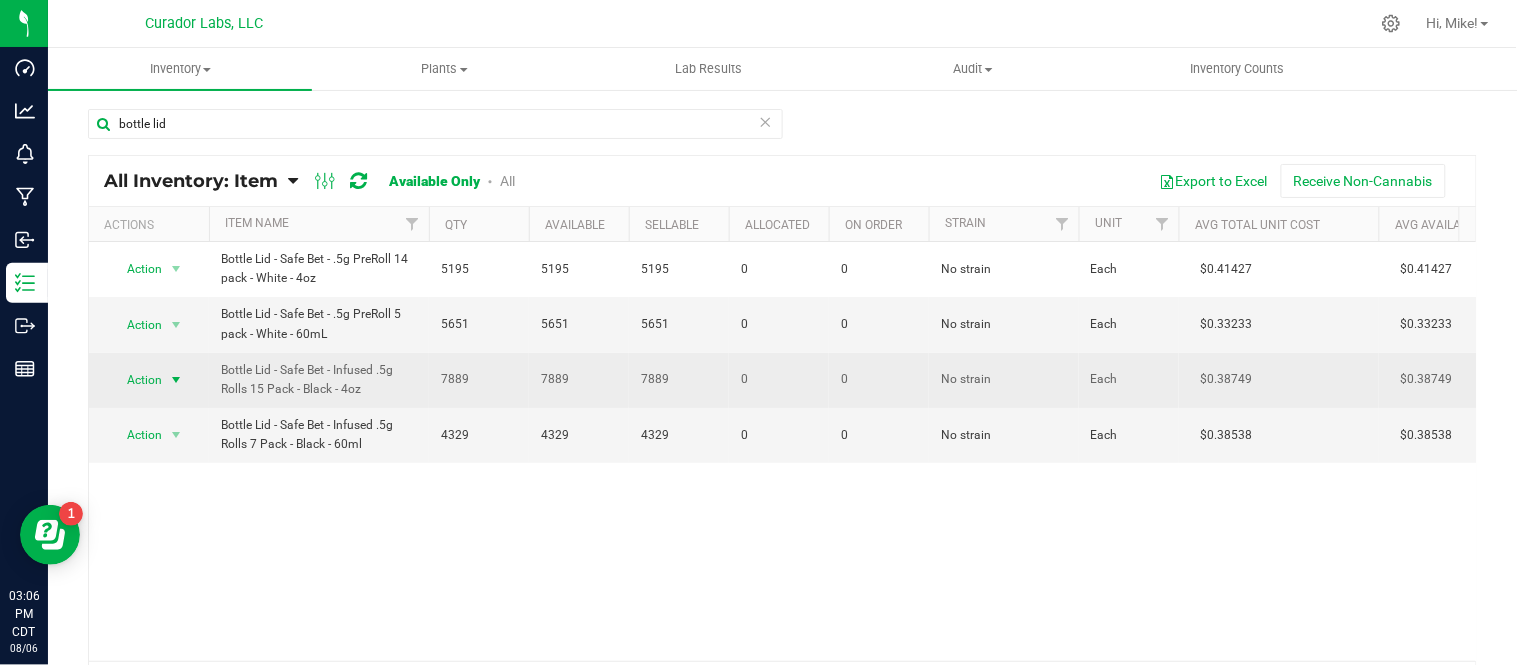 click at bounding box center (176, 380) 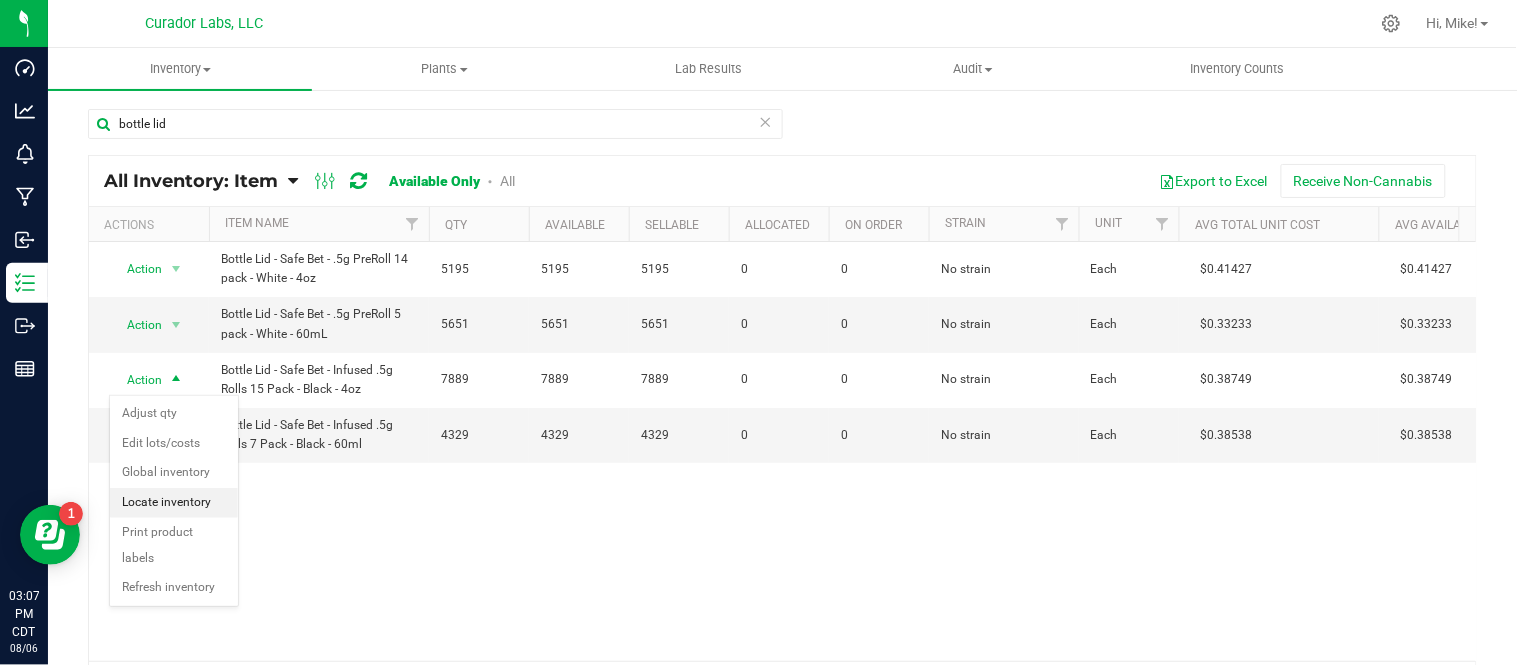 click on "Locate inventory" at bounding box center (174, 503) 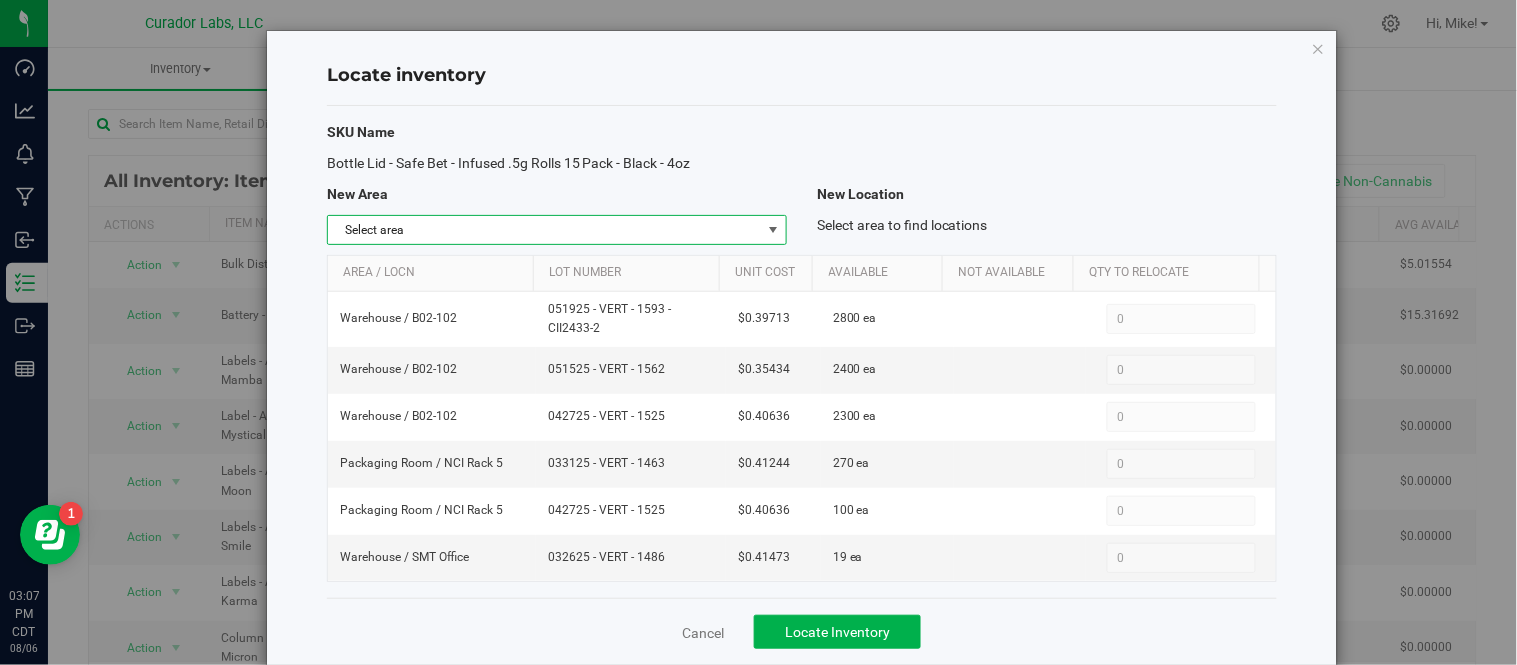 click at bounding box center [773, 230] 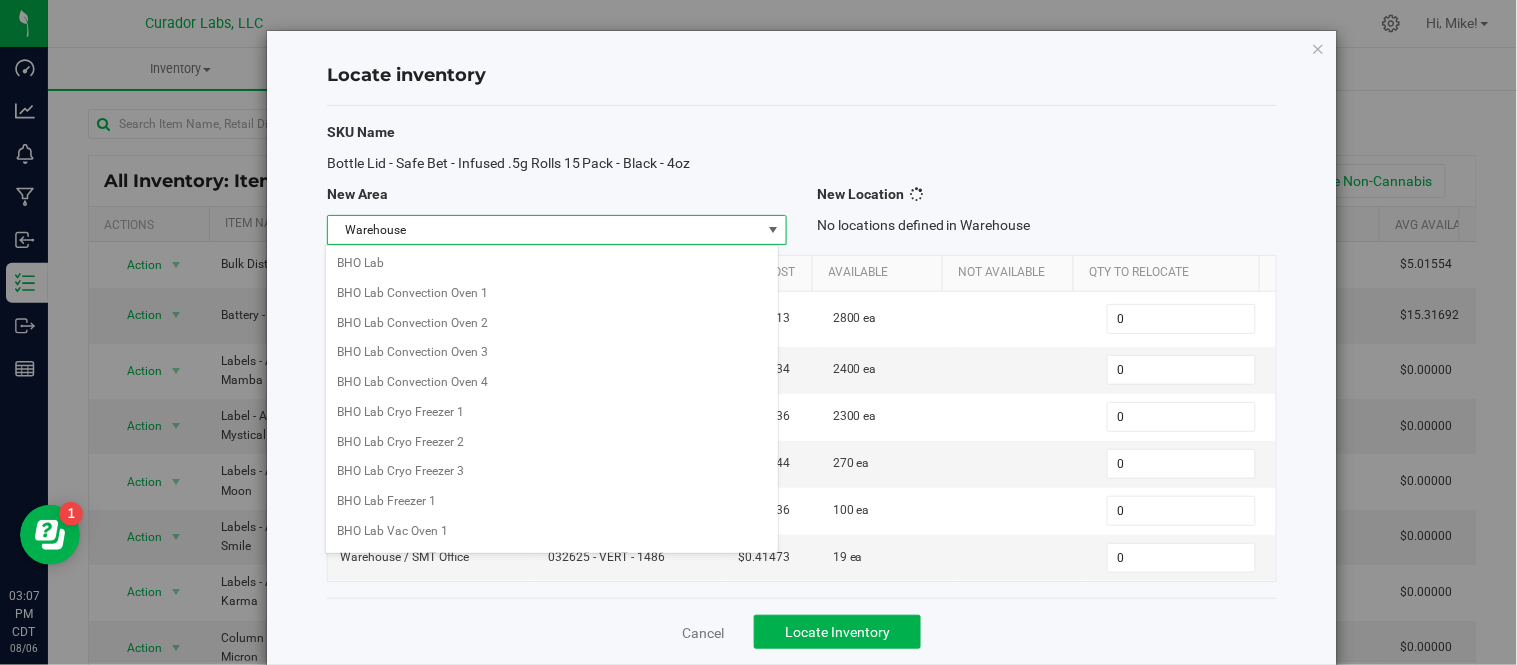scroll, scrollTop: 1585, scrollLeft: 0, axis: vertical 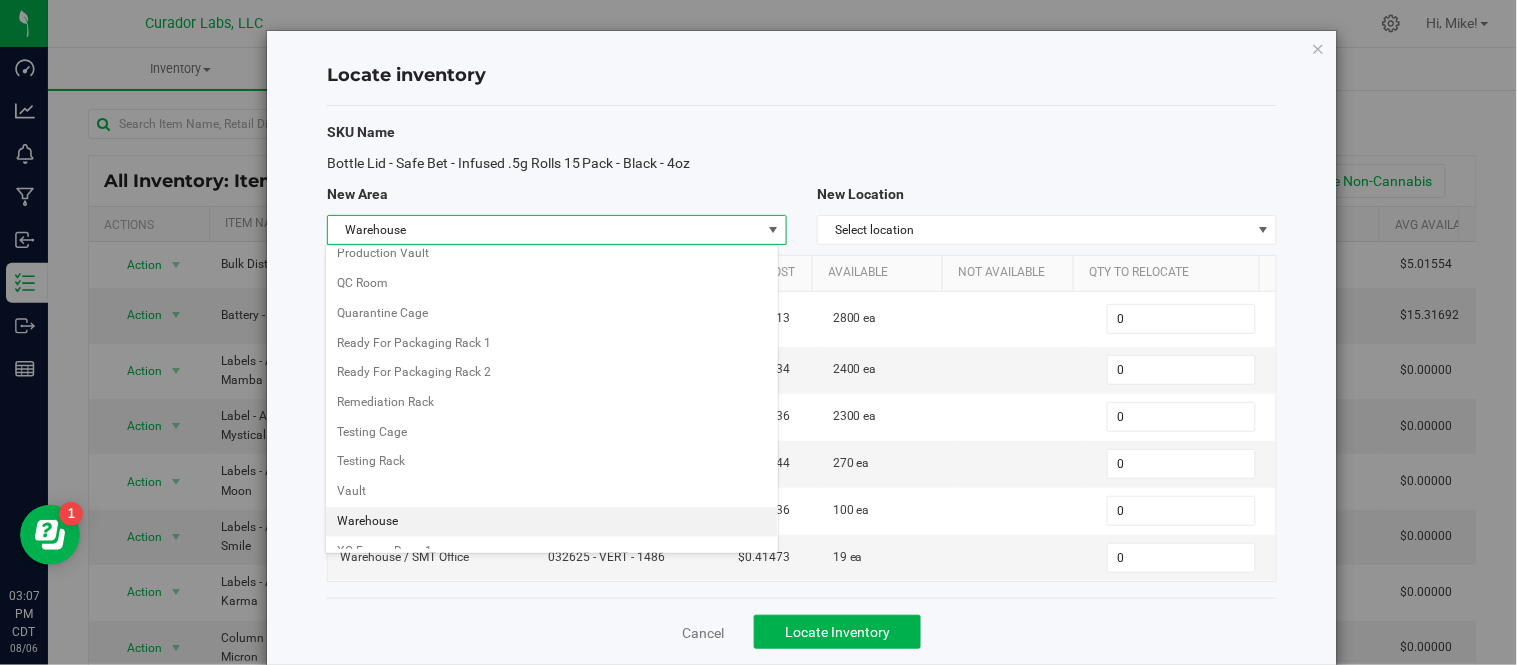 click on "Warehouse" at bounding box center [552, 522] 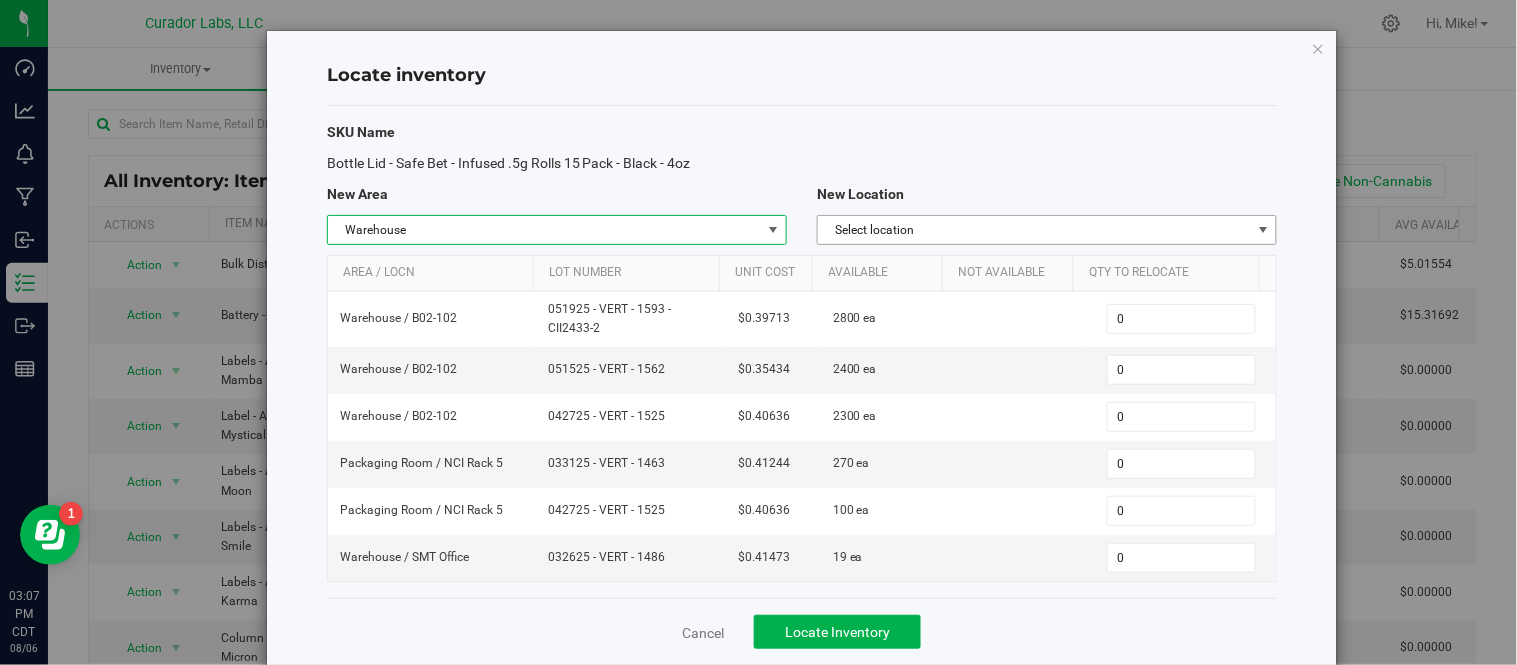 click on "Select location" at bounding box center (1034, 230) 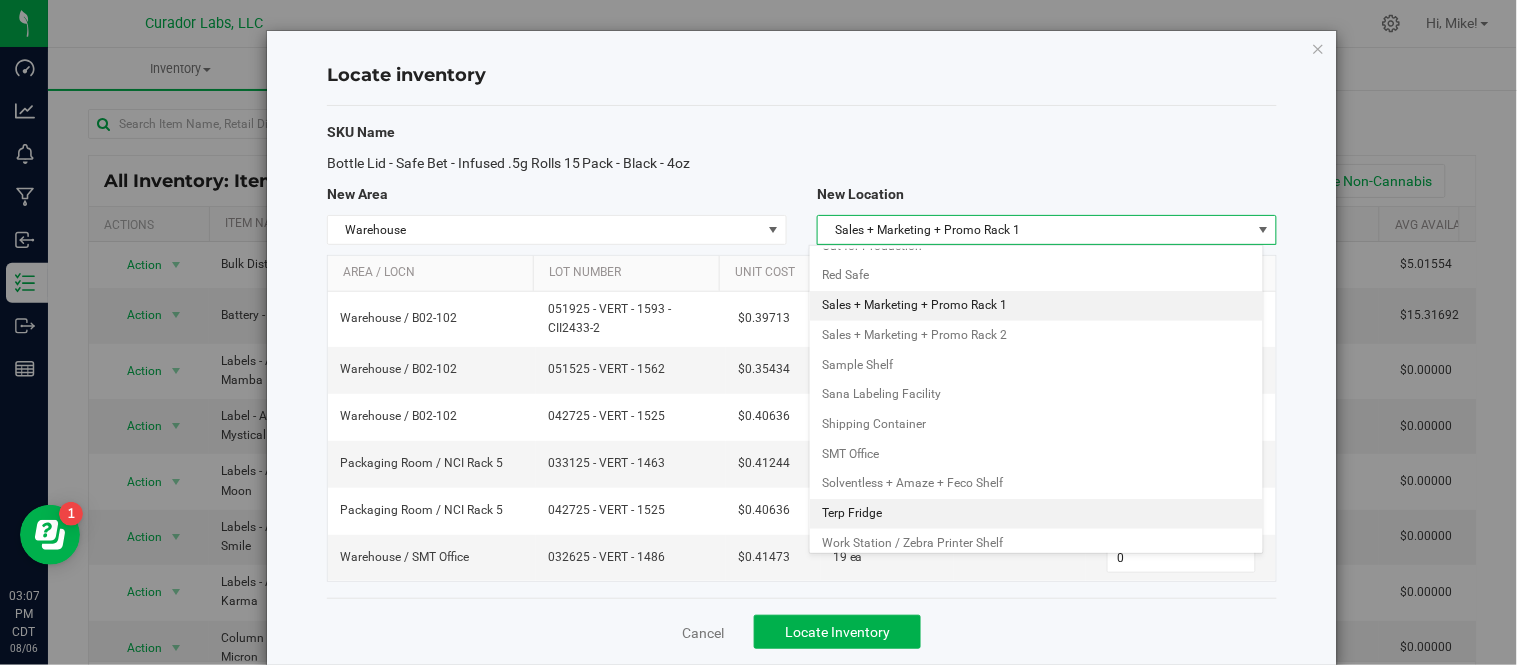 scroll, scrollTop: 2315, scrollLeft: 0, axis: vertical 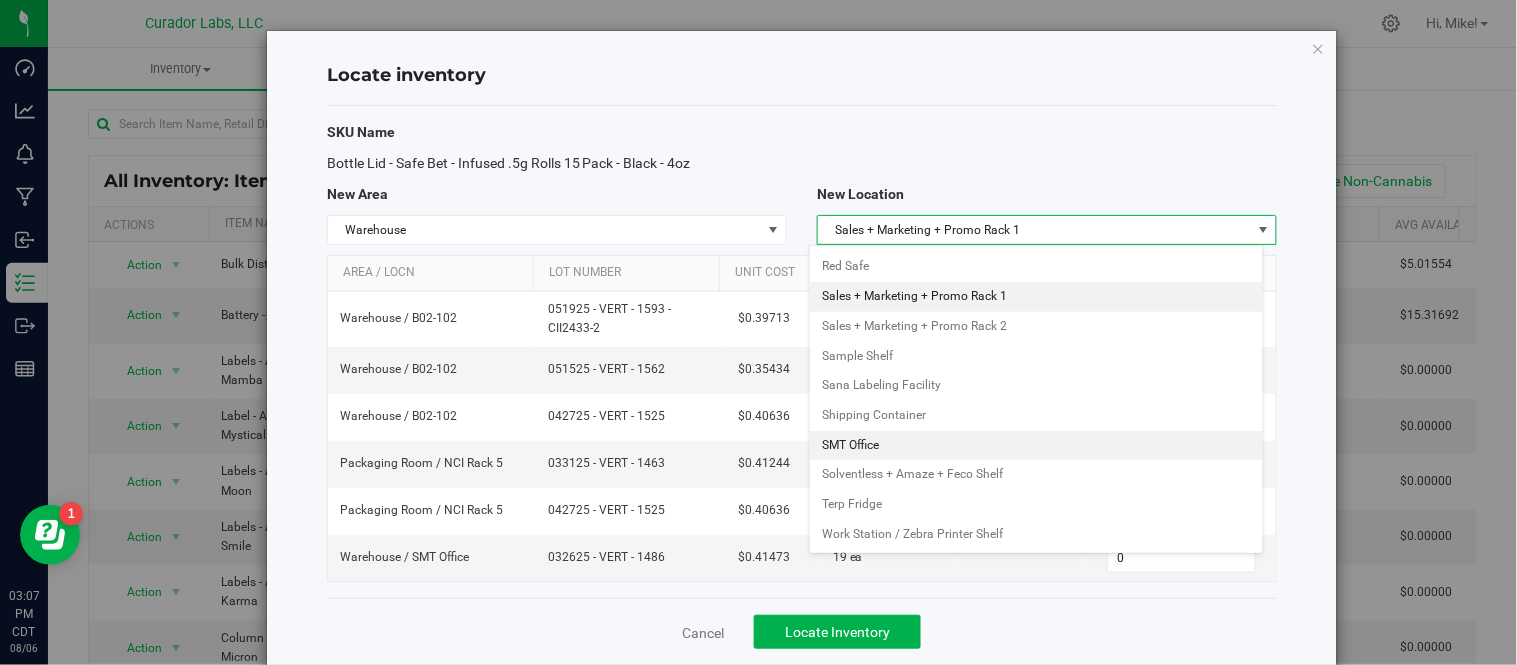 click on "SMT Office" at bounding box center [1036, 446] 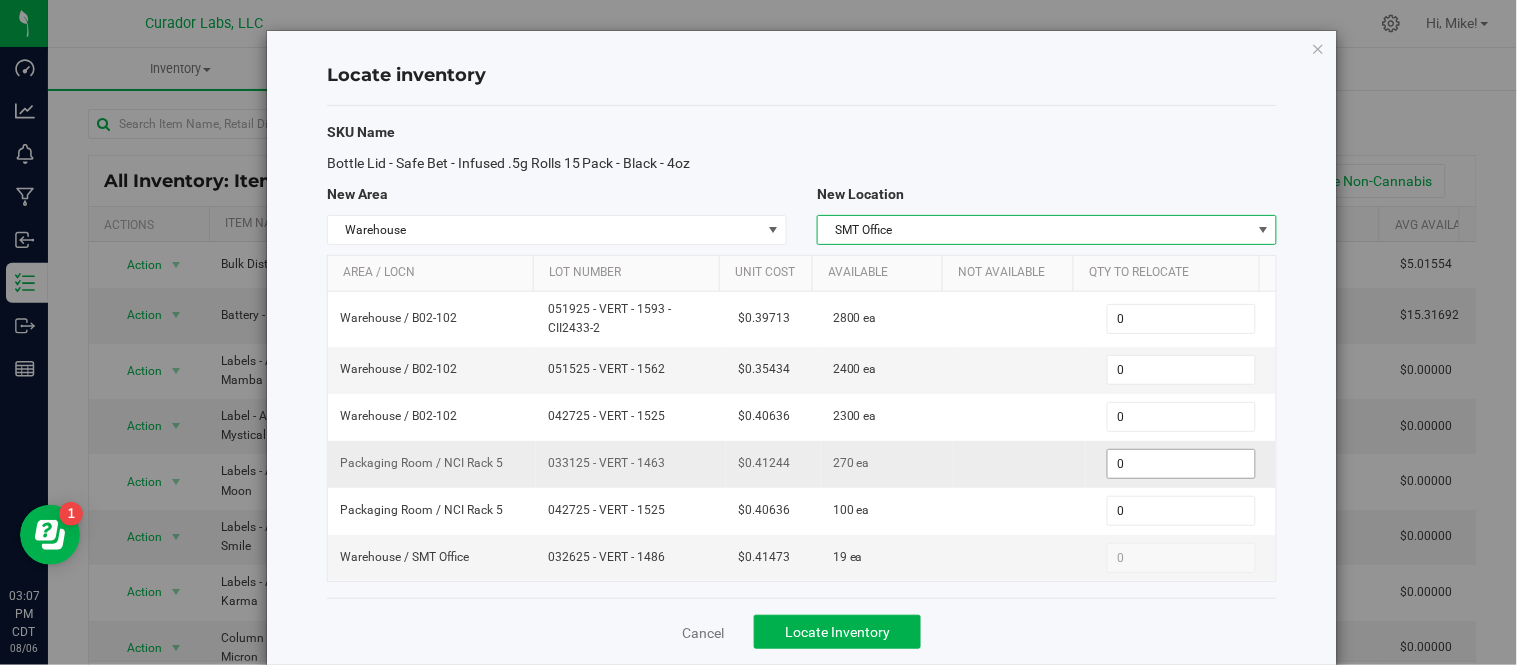 click on "0 0" at bounding box center [1181, 464] 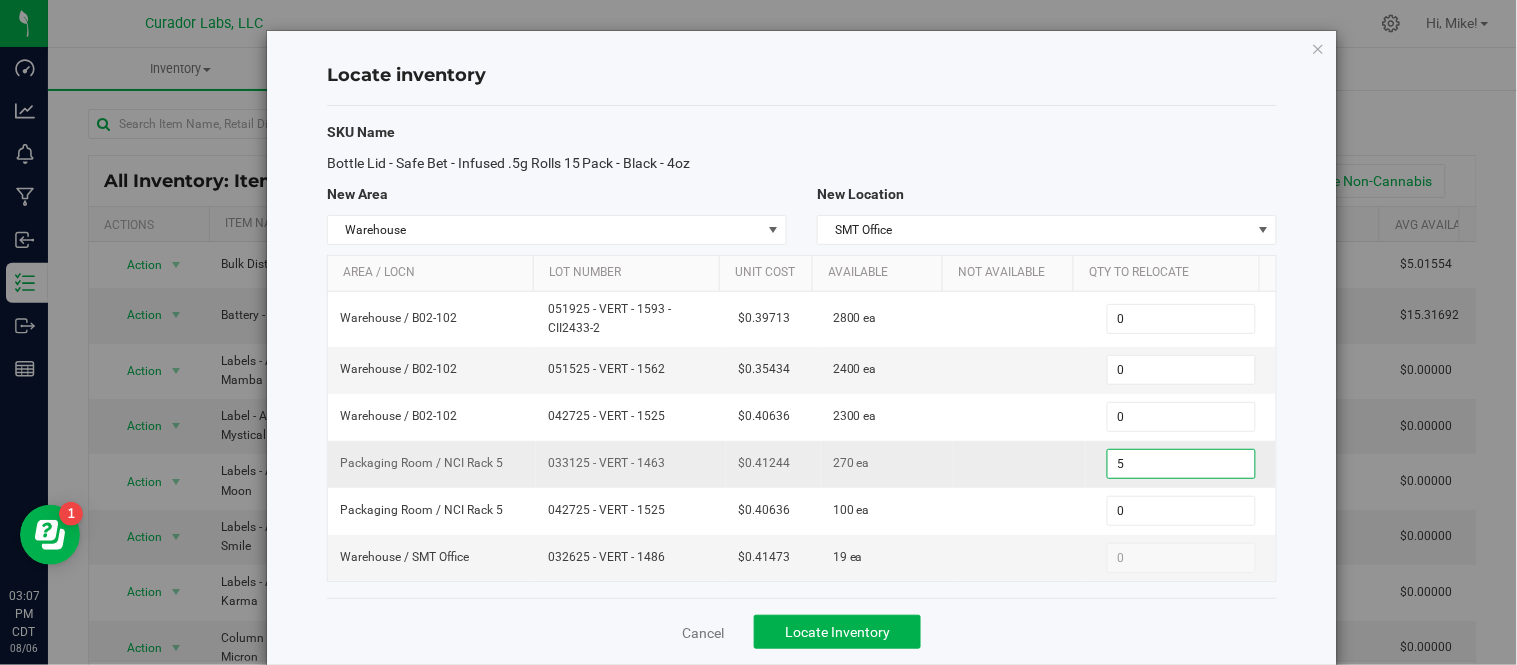 type on "50" 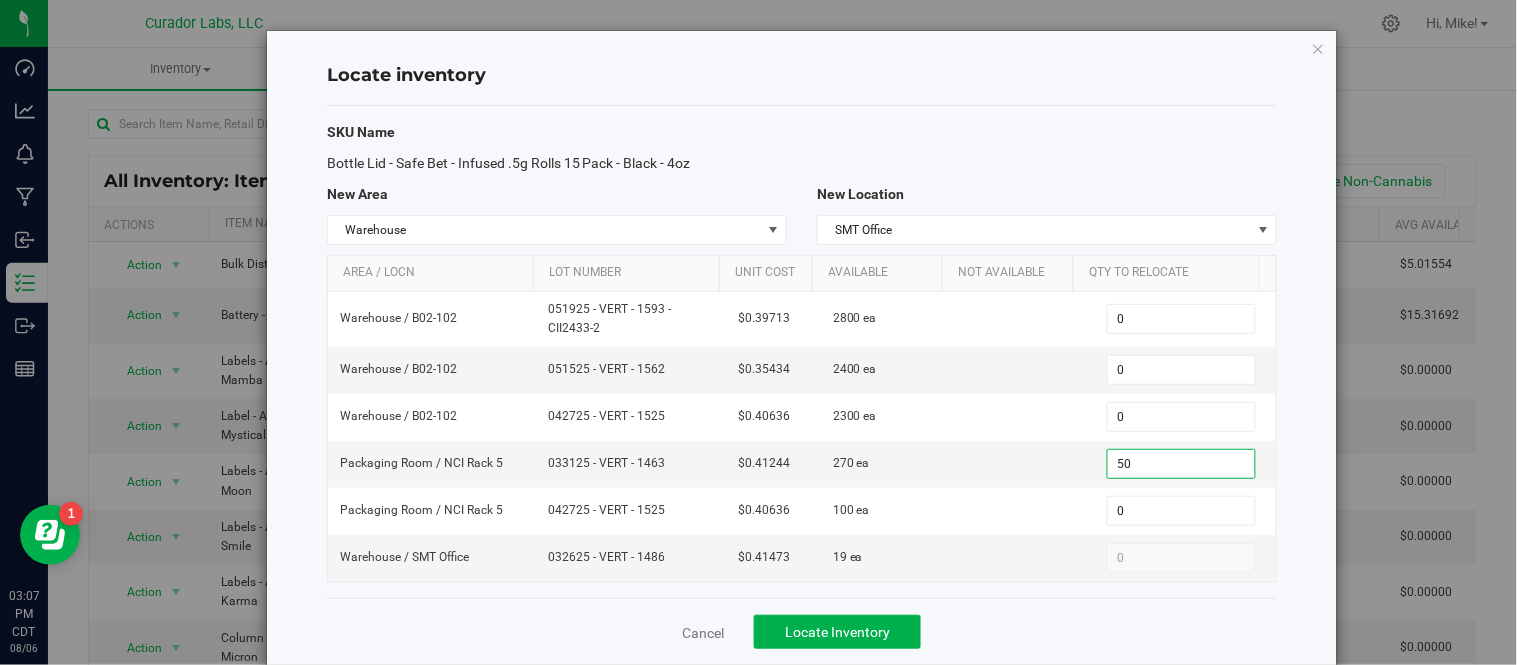 type on "50" 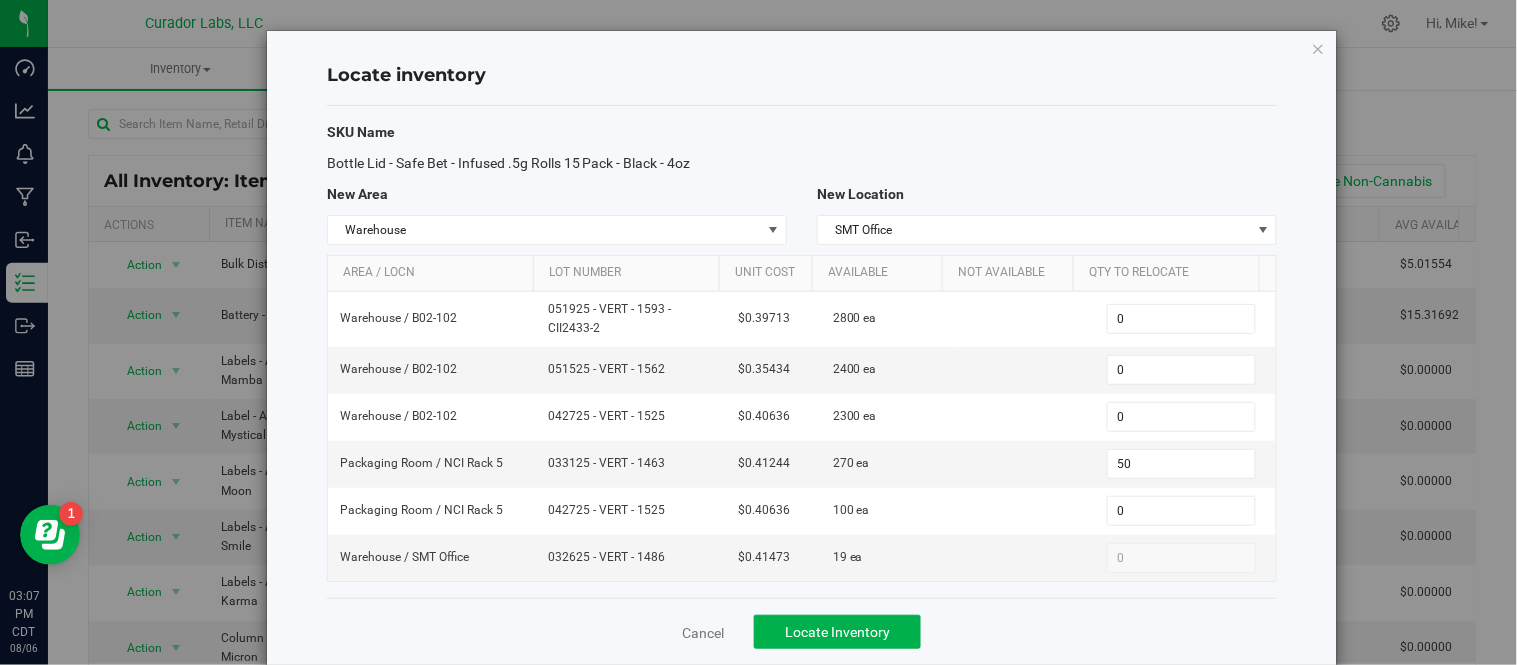 click on "Cancel
Locate Inventory" at bounding box center [802, 631] 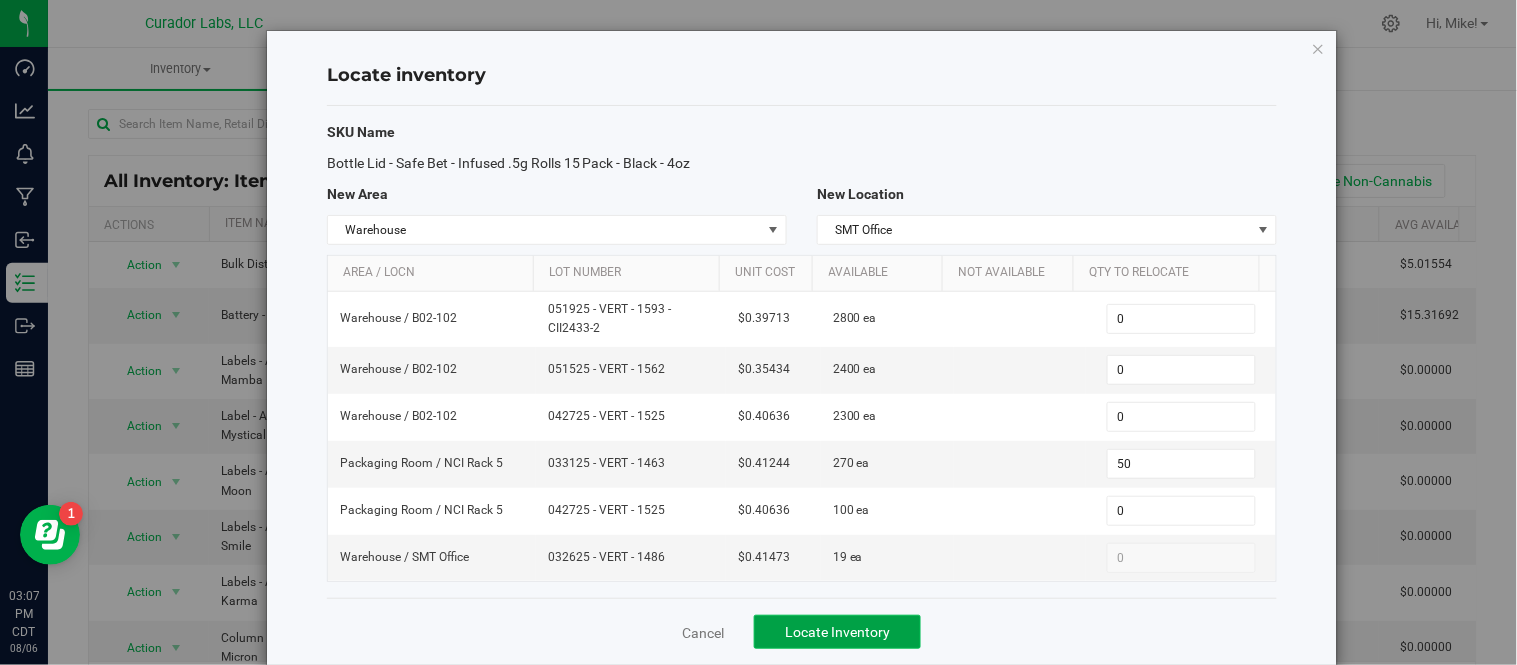 click on "Locate Inventory" 